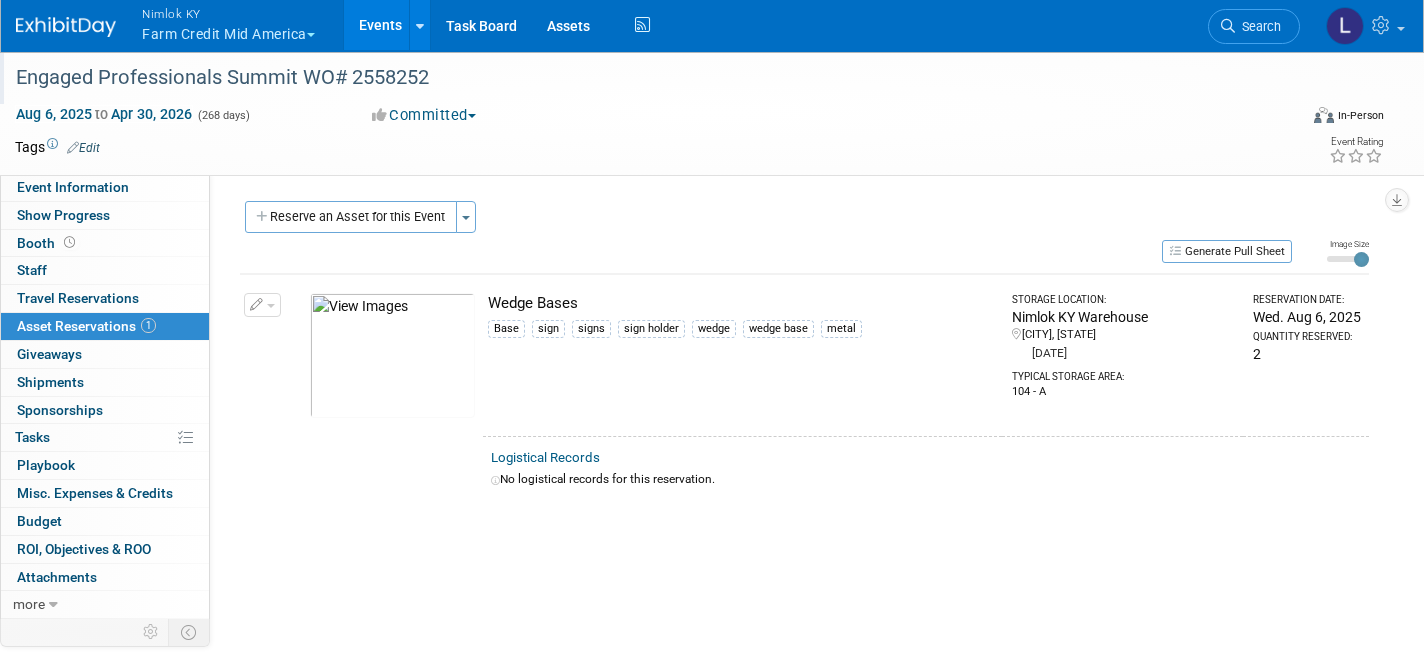 scroll, scrollTop: 22, scrollLeft: 0, axis: vertical 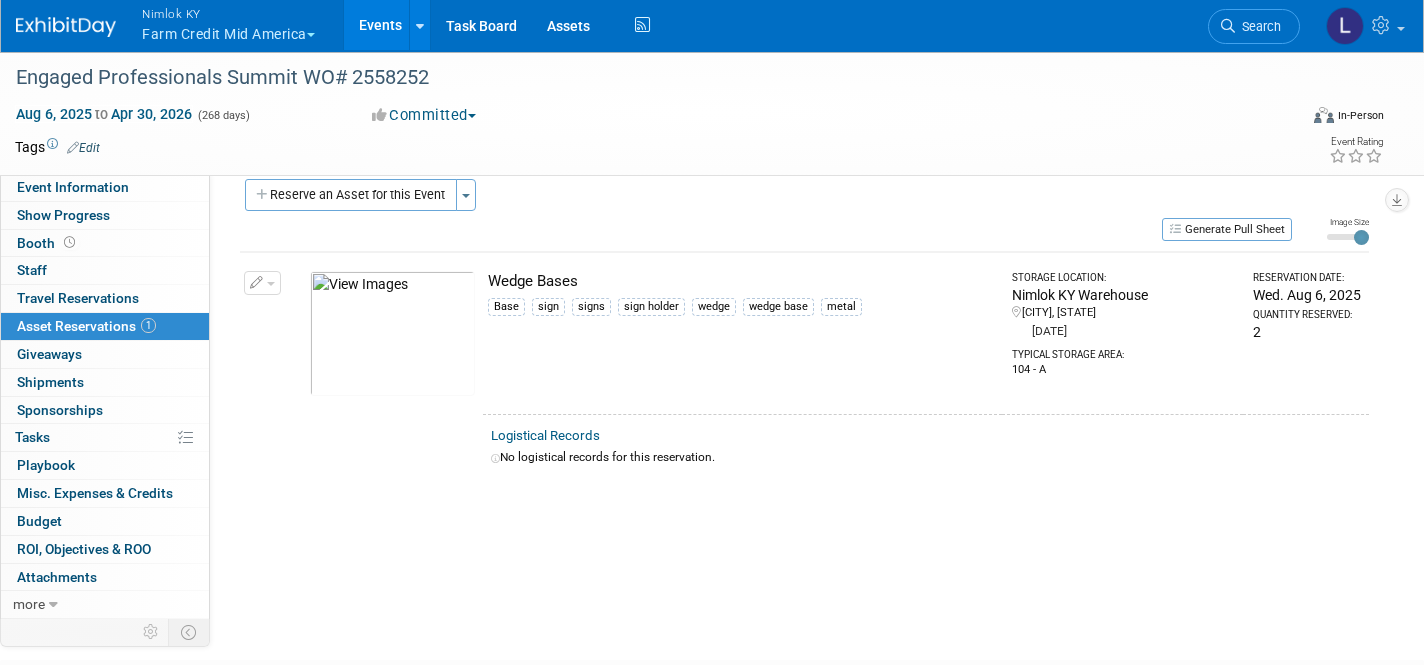 click on "Nimlok KY" at bounding box center [228, 13] 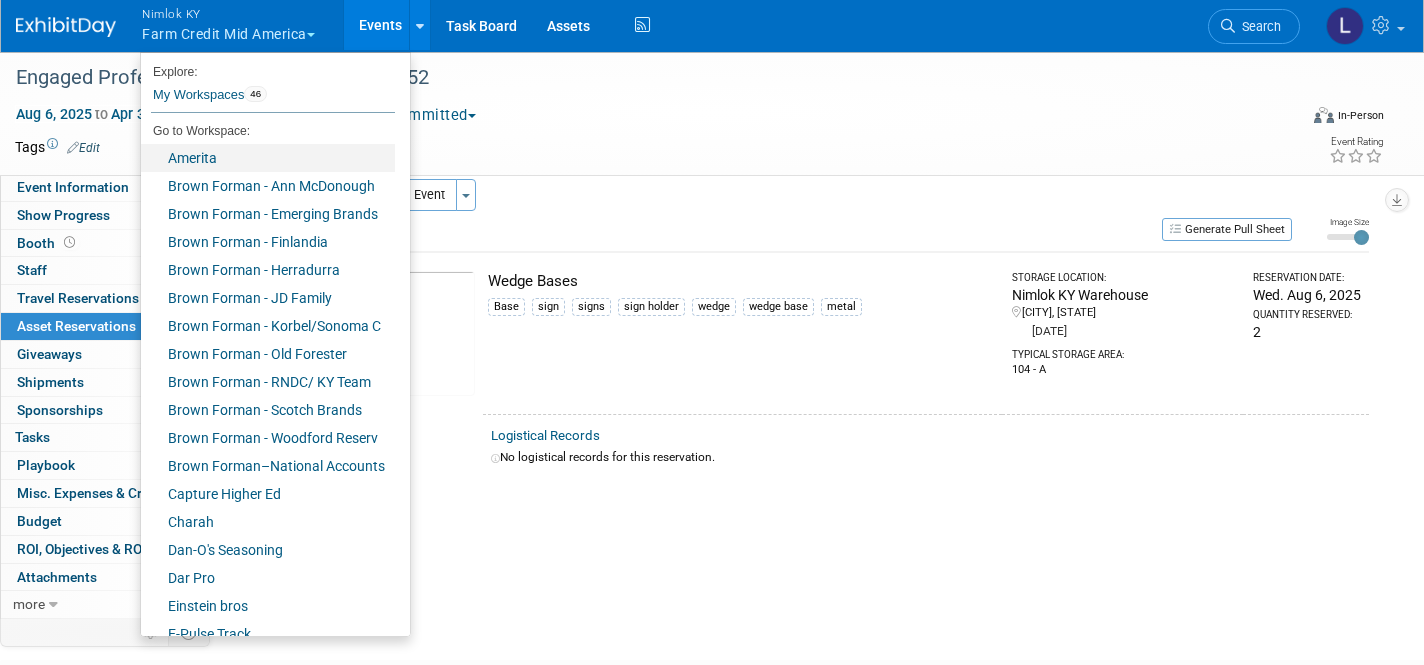 click on "Amerita" at bounding box center (268, 158) 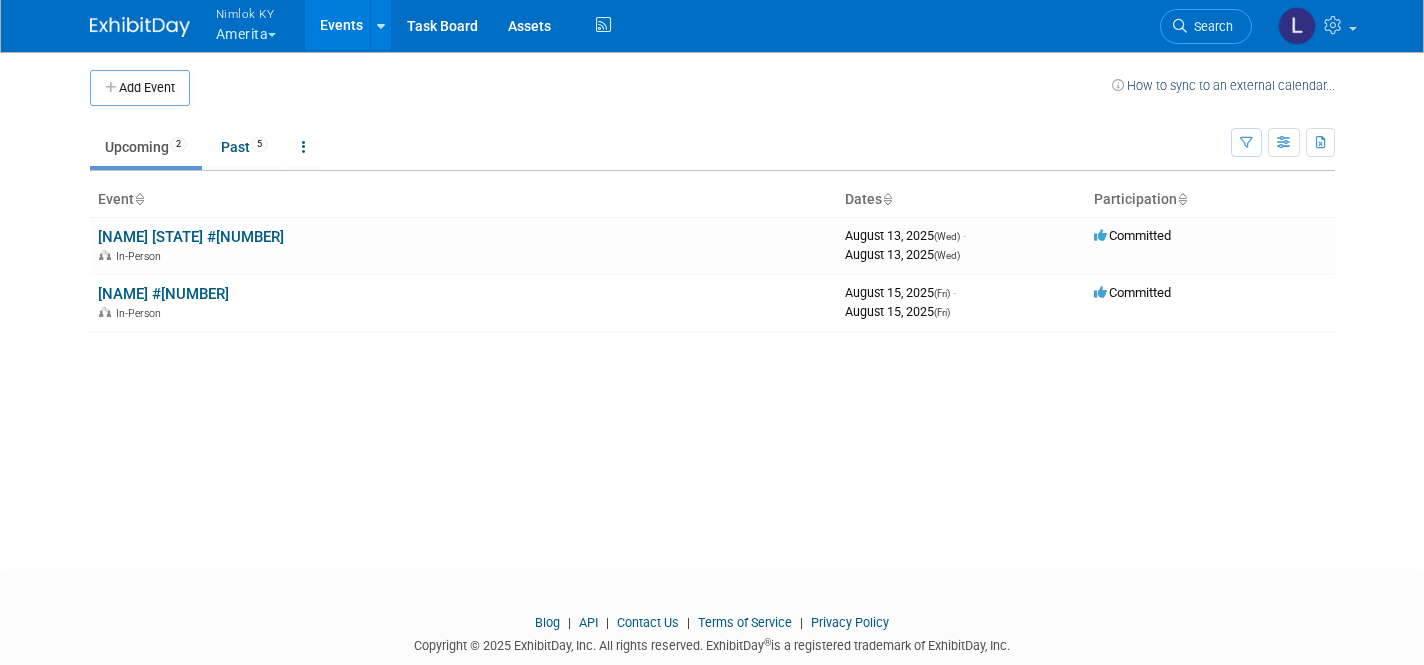 scroll, scrollTop: 0, scrollLeft: 0, axis: both 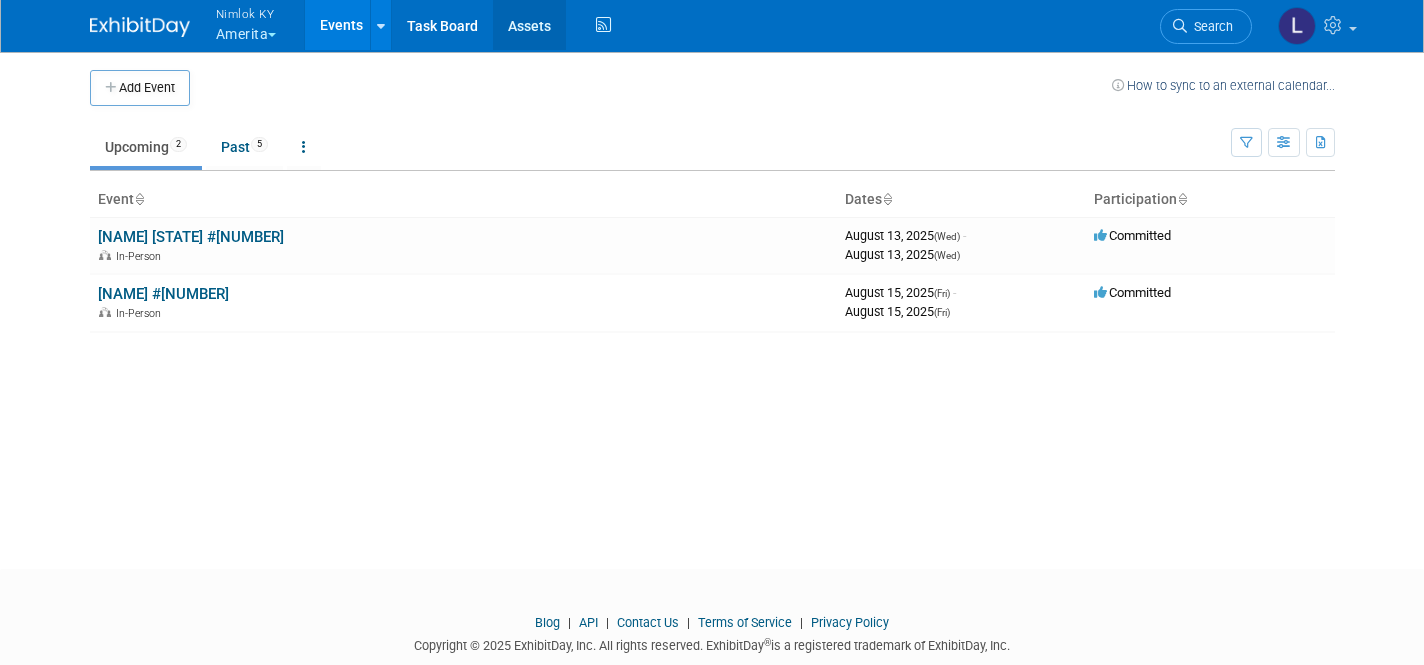 click on "Assets" at bounding box center [529, 25] 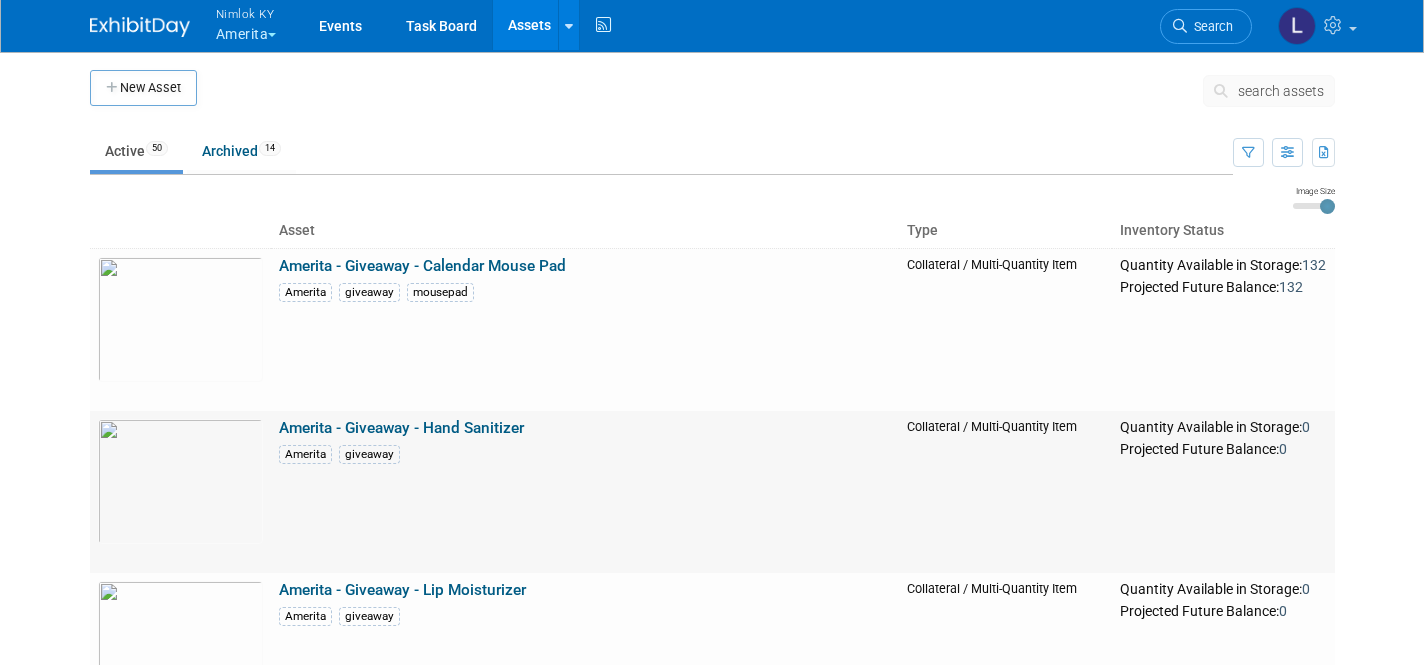 scroll, scrollTop: 0, scrollLeft: 0, axis: both 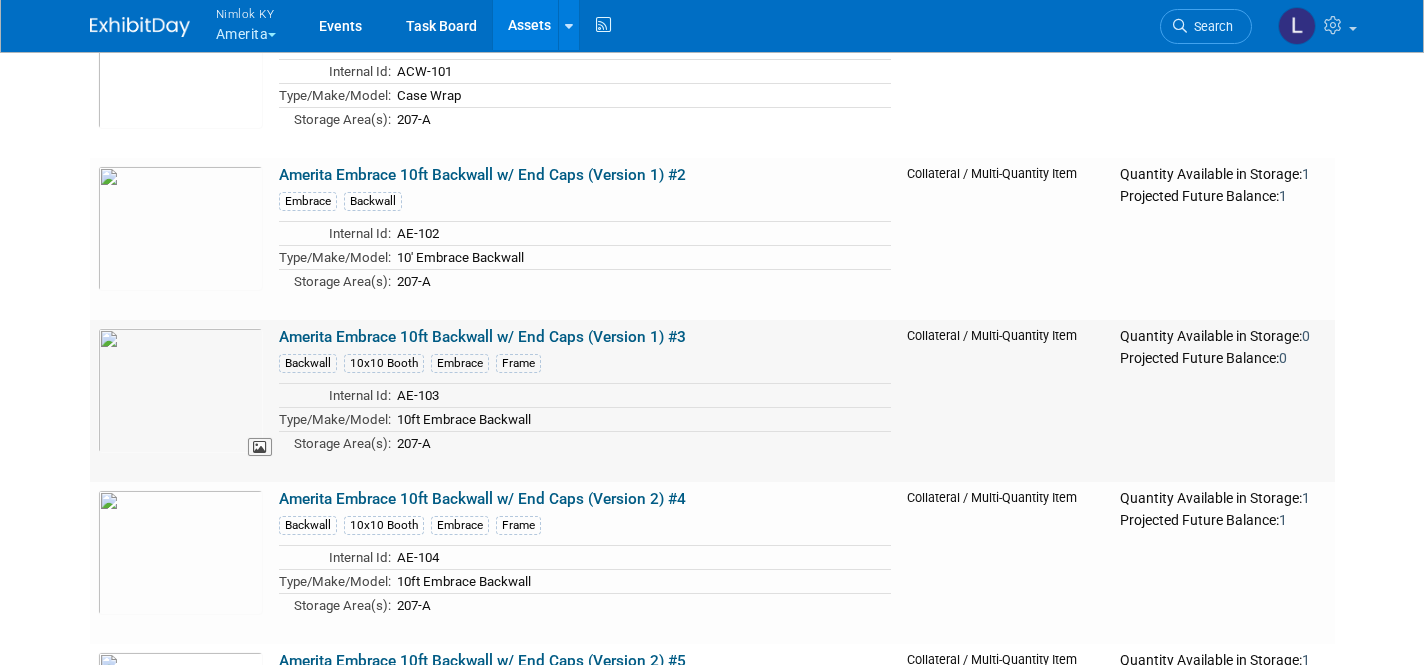 click at bounding box center (180, 390) 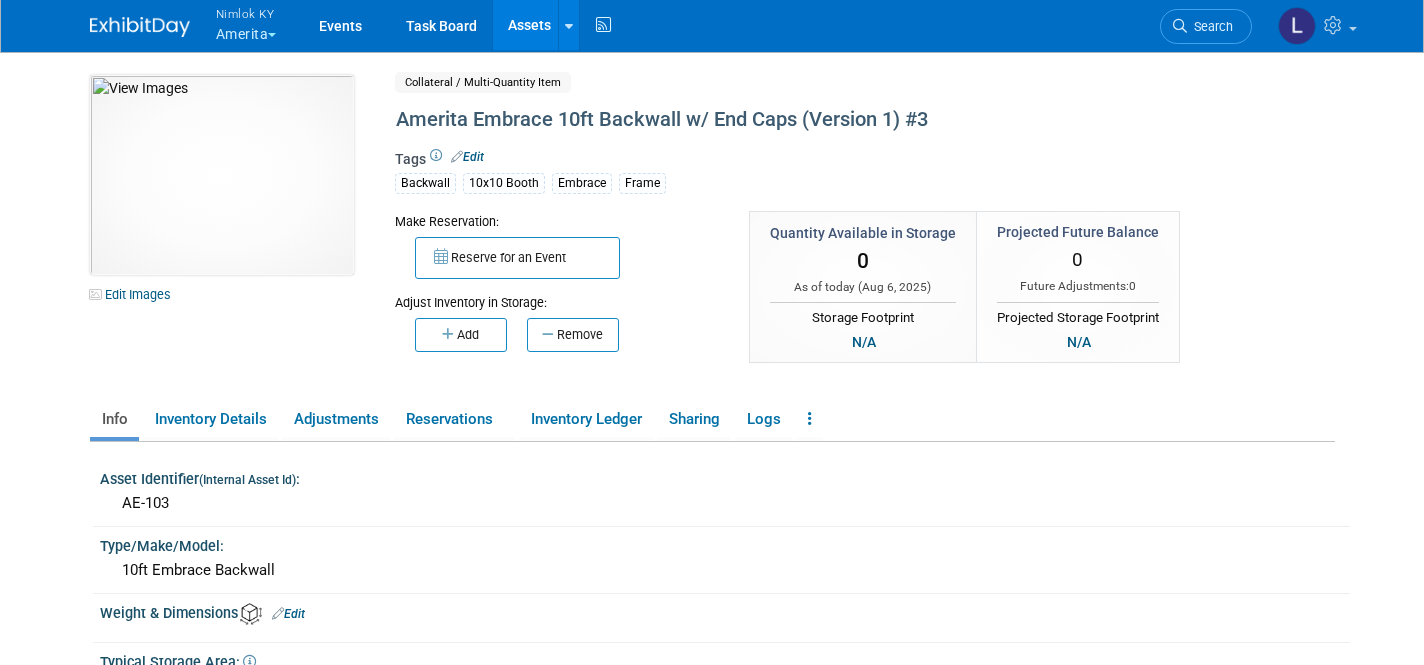 scroll, scrollTop: 0, scrollLeft: 0, axis: both 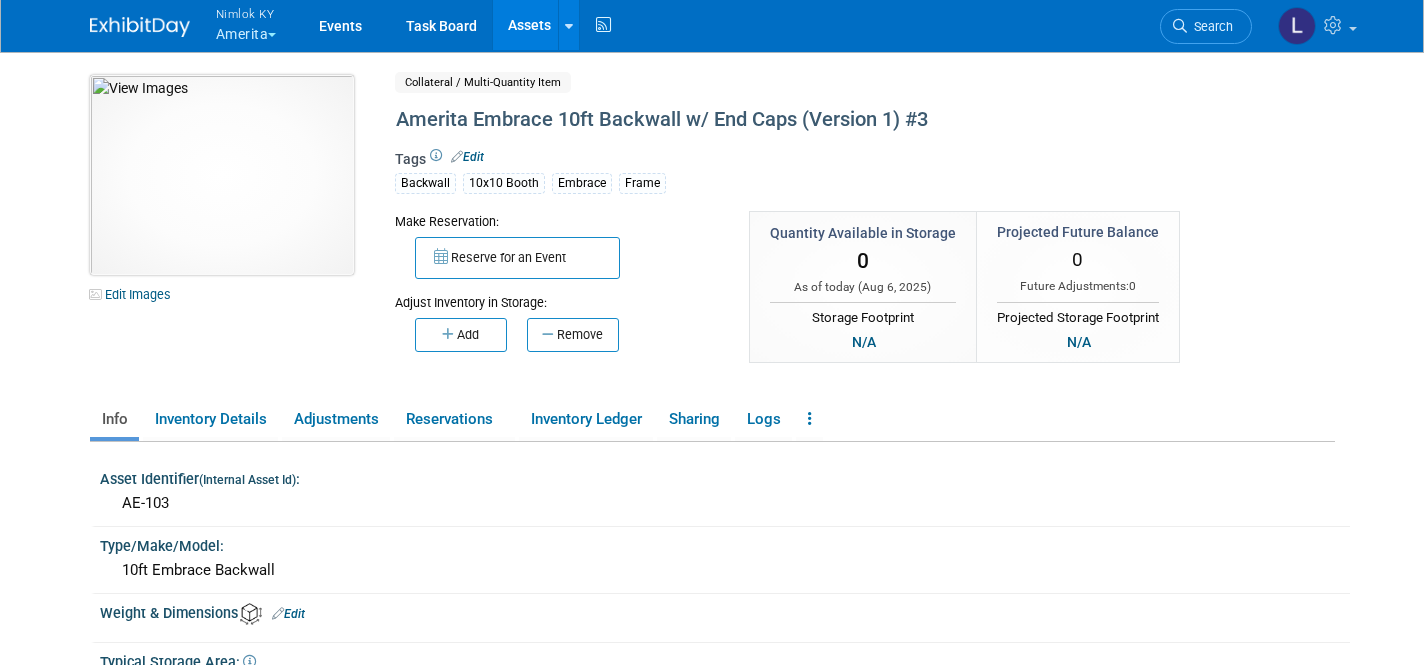 click at bounding box center [222, 175] 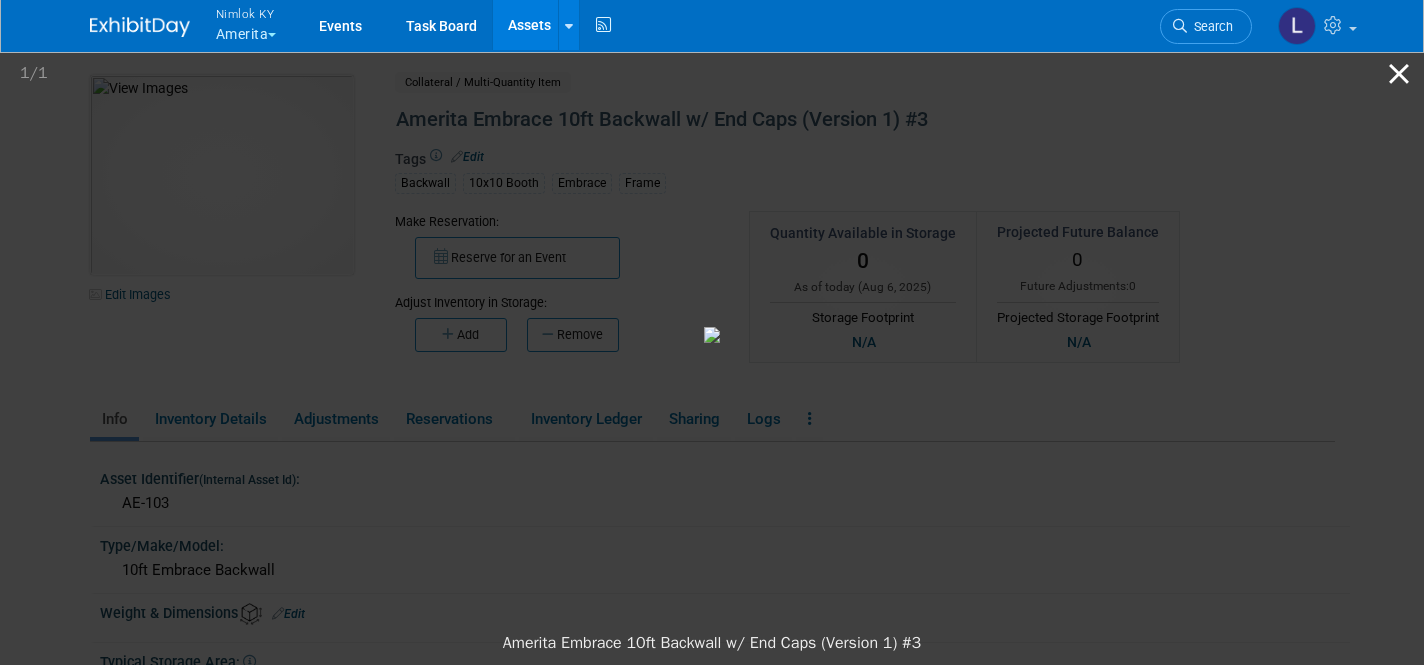 click at bounding box center (1399, 73) 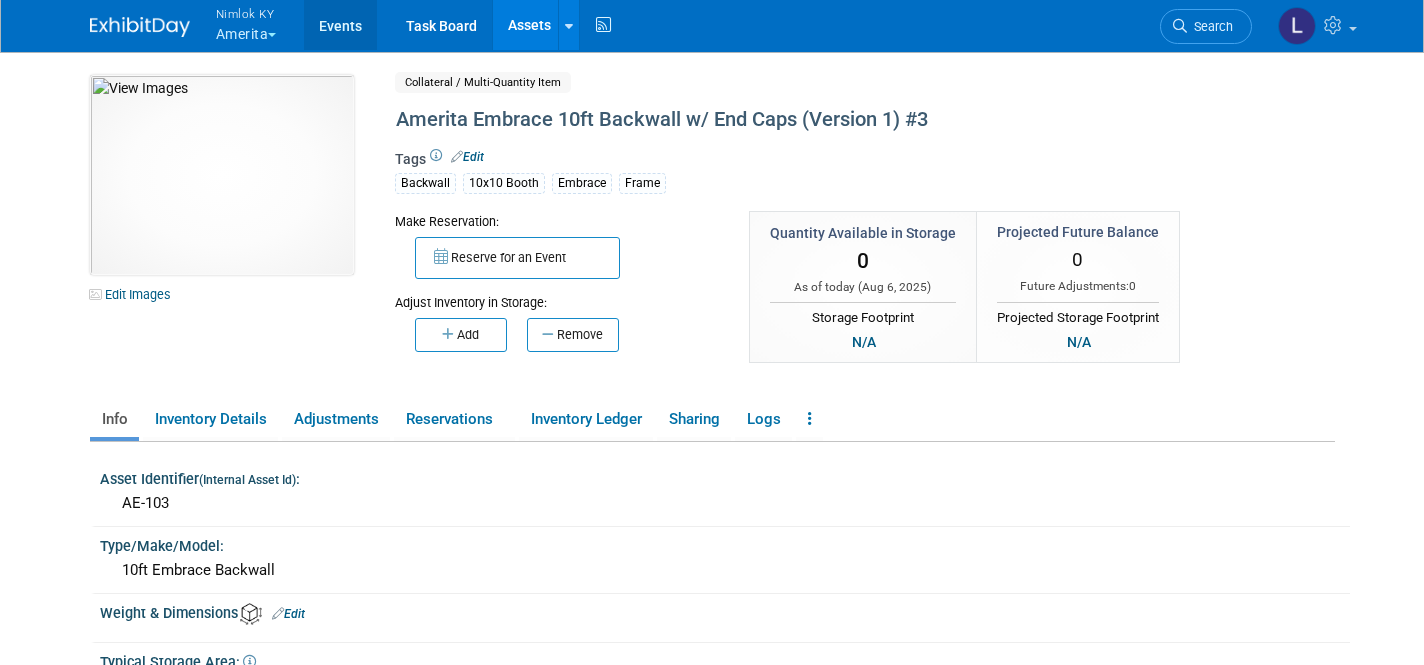 click on "Events" at bounding box center (340, 25) 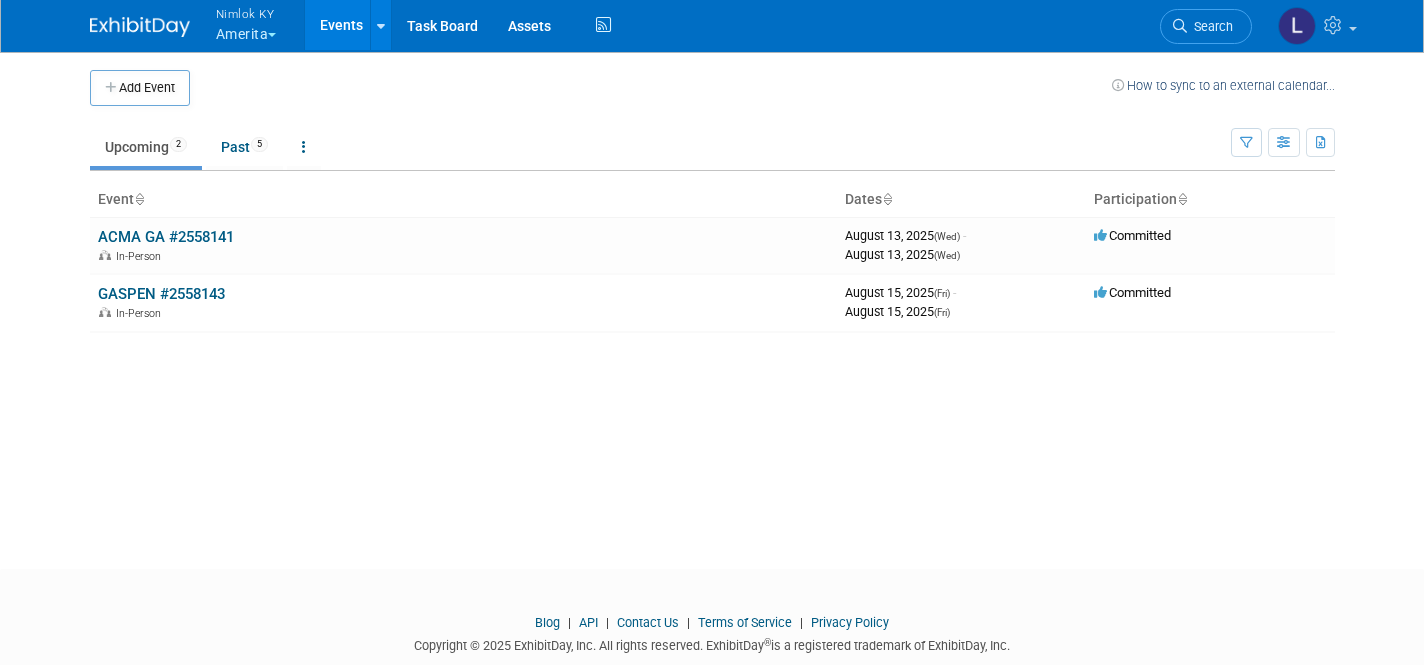 scroll, scrollTop: 0, scrollLeft: 0, axis: both 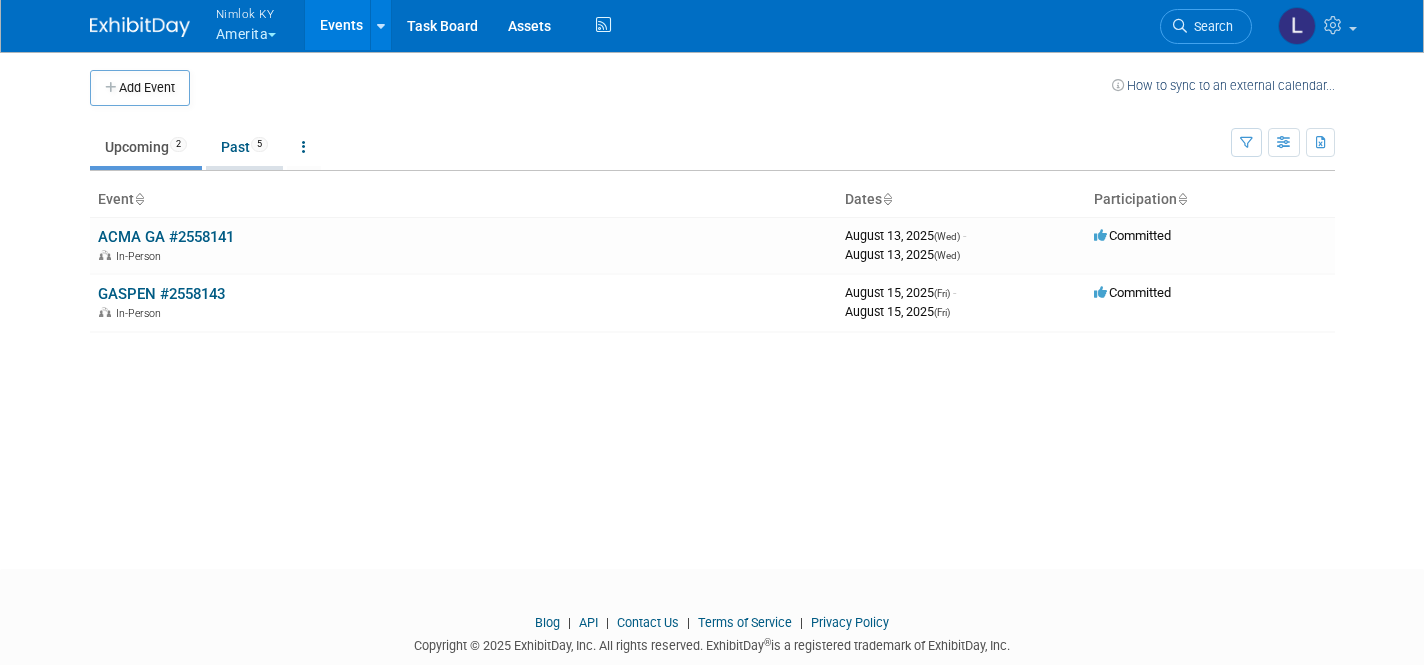 click on "Past
5" at bounding box center [244, 147] 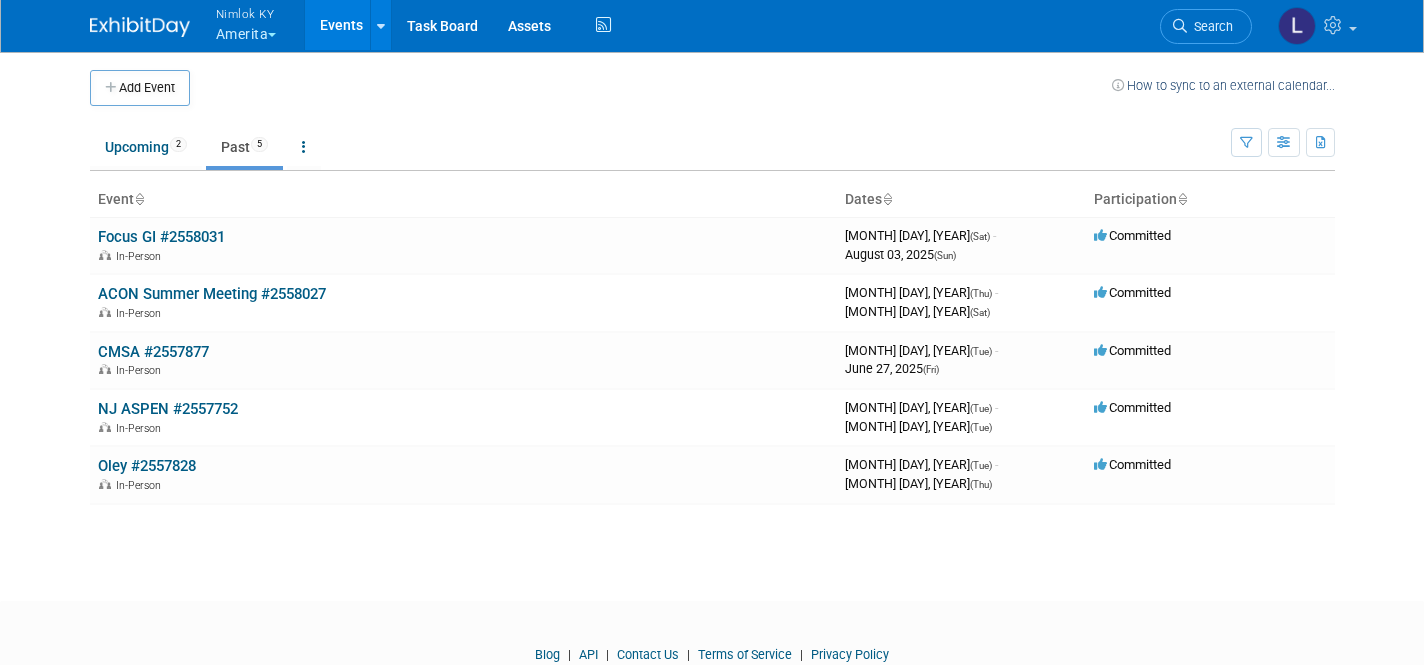 scroll, scrollTop: 0, scrollLeft: 0, axis: both 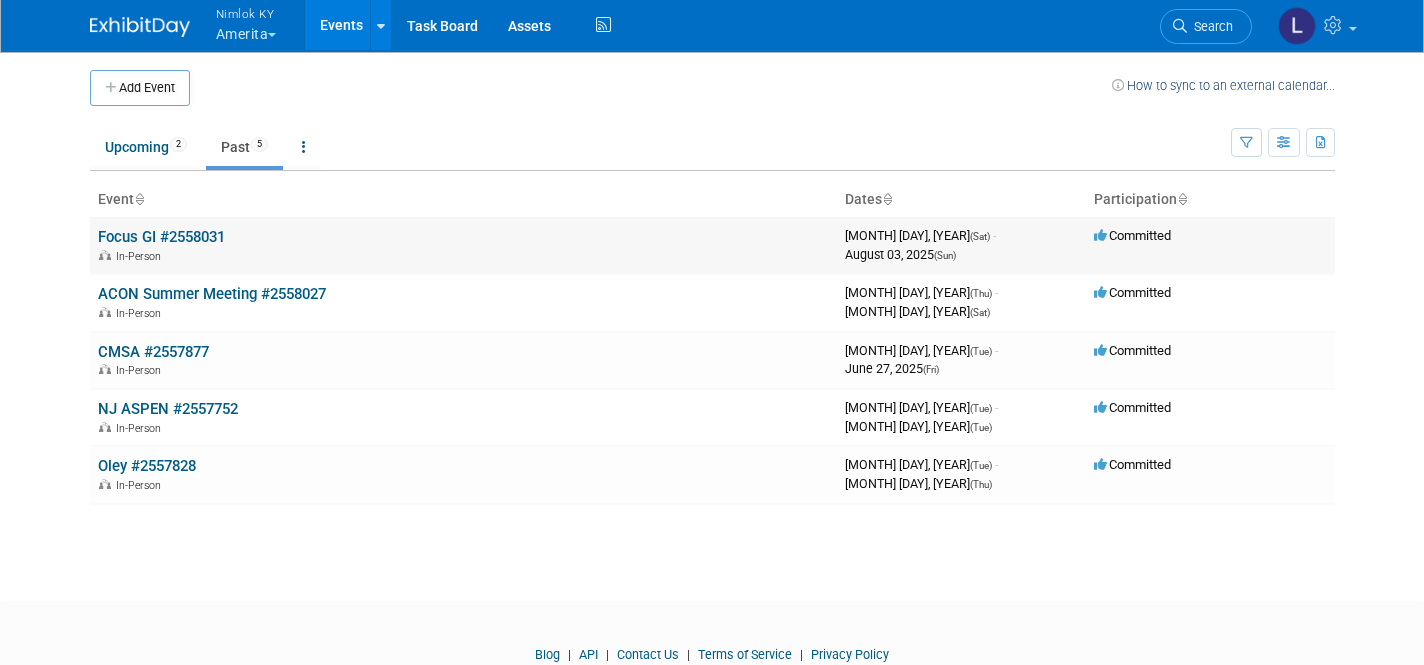 click on "Focus GI #2558031" at bounding box center (161, 237) 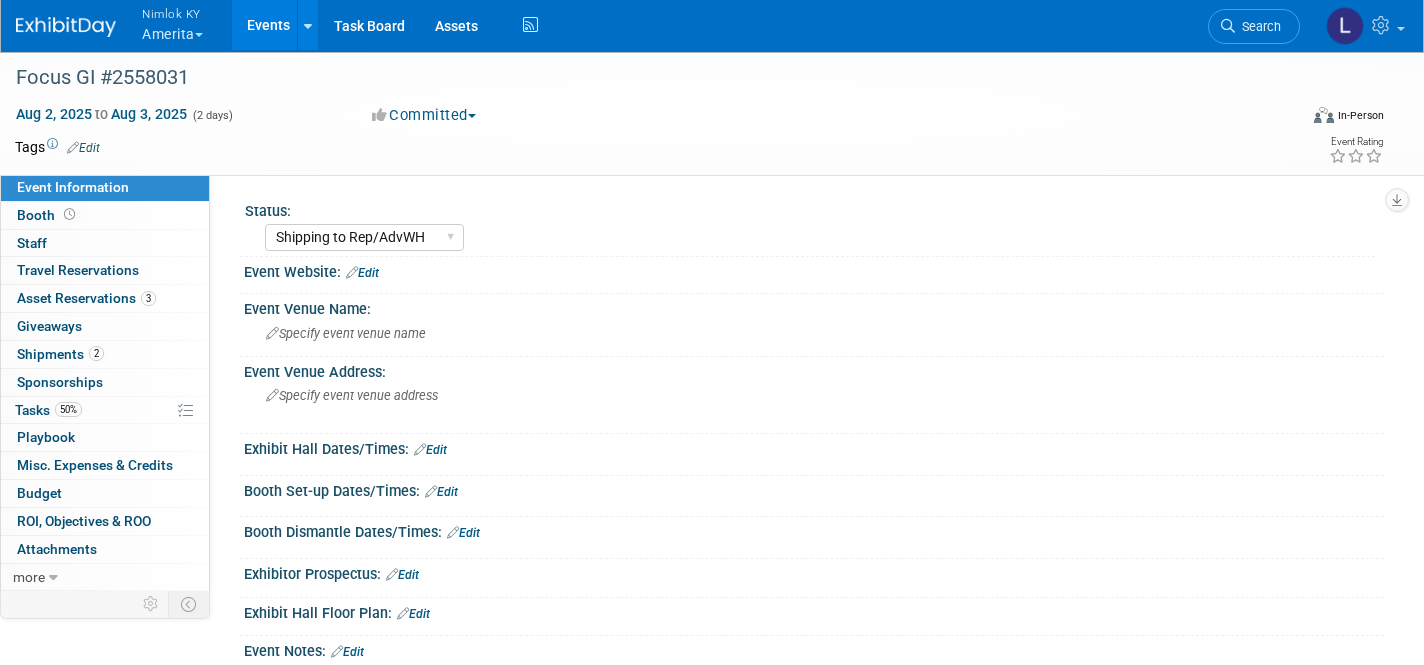 select on "Shipping to Rep/AdvWH" 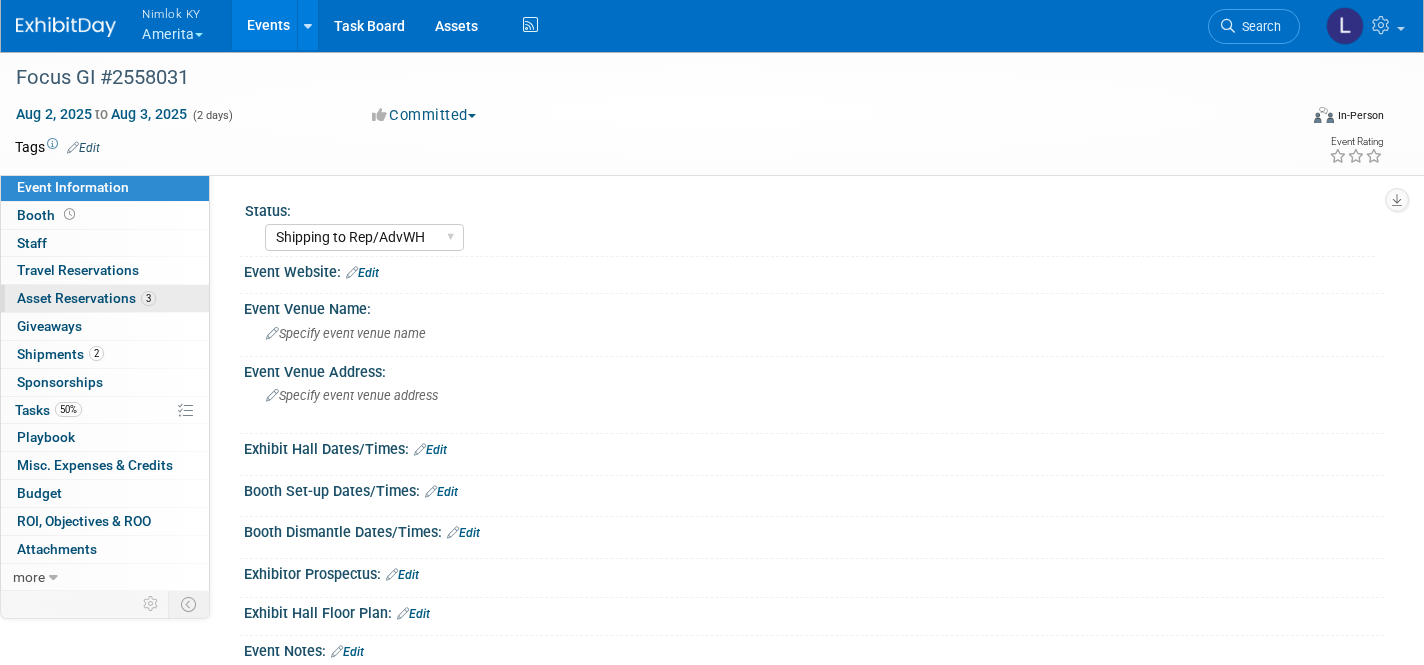 click on "Asset Reservations 3" at bounding box center (86, 298) 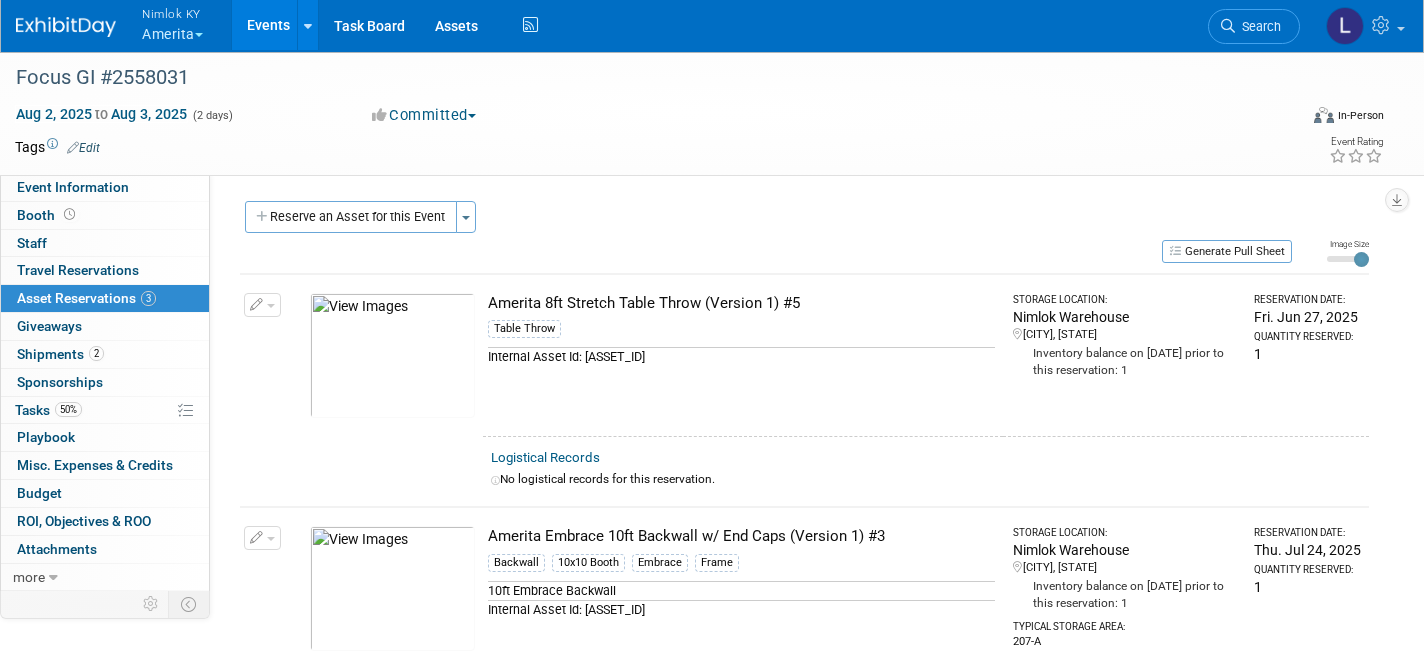 click on "Logistical Records" at bounding box center [545, 457] 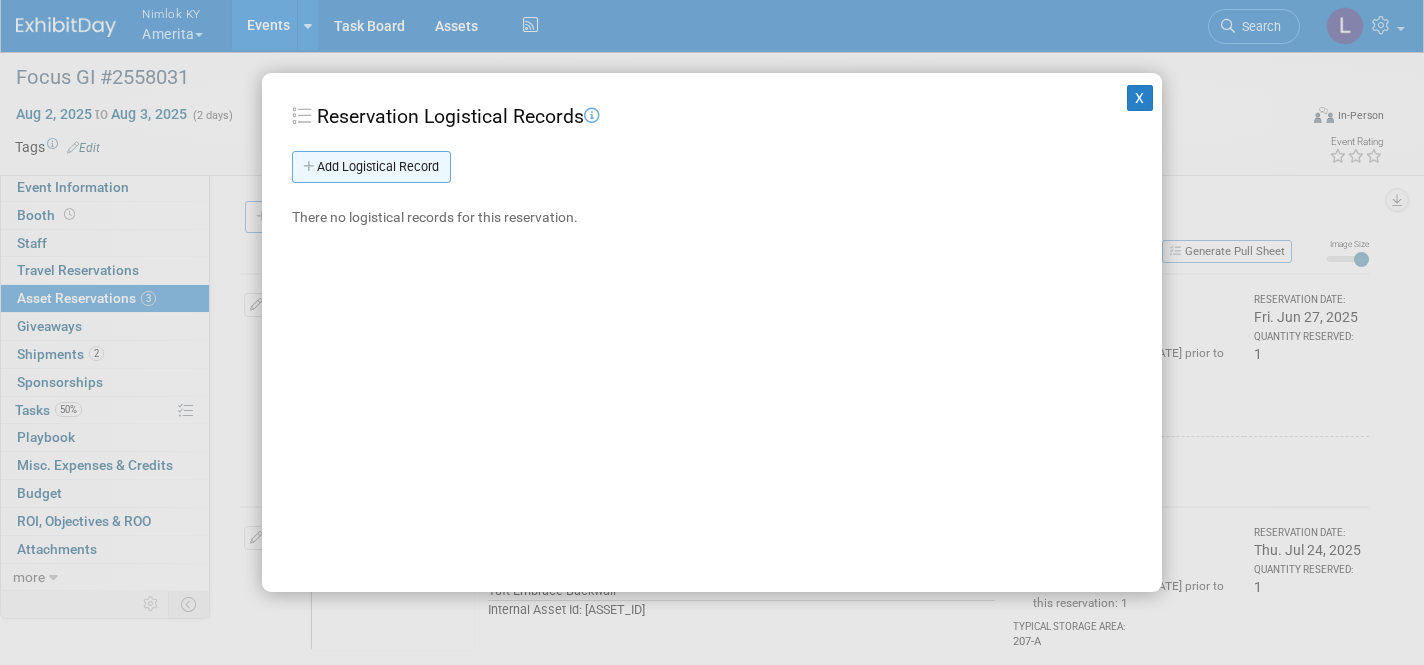 click on "Add Logistical Record" at bounding box center [371, 167] 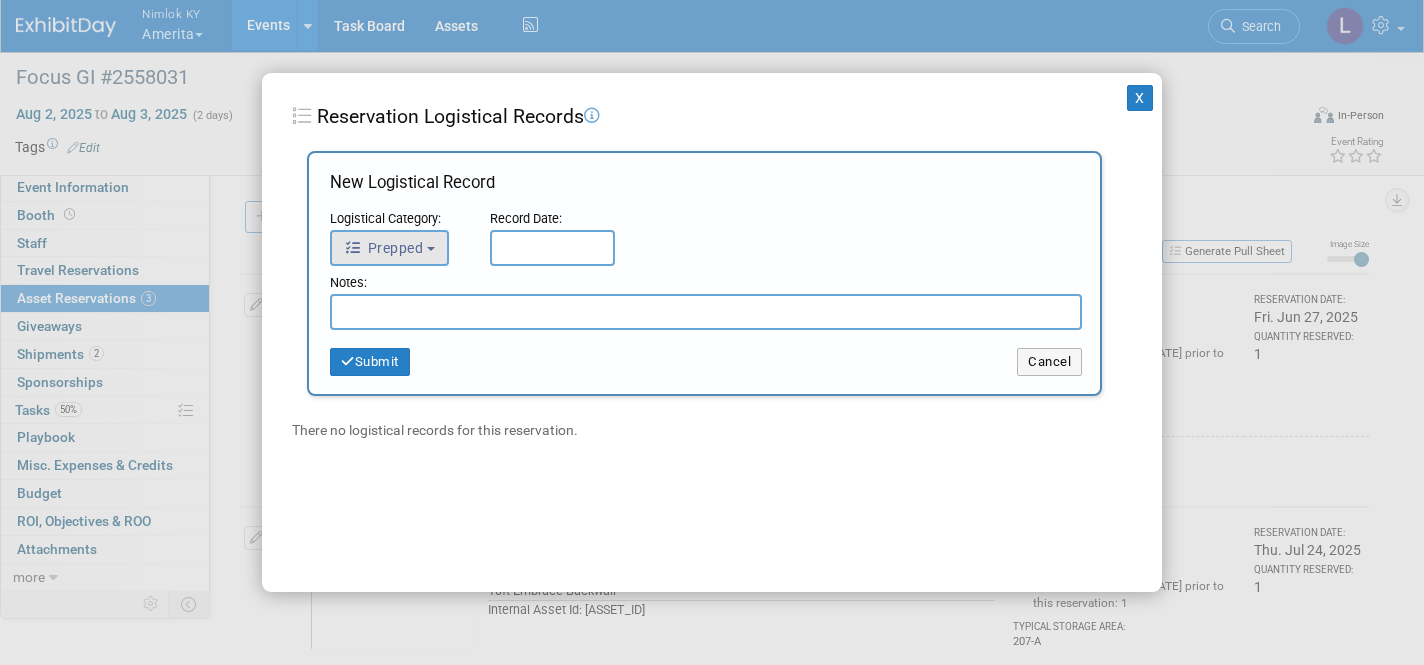 click on "Prepped" at bounding box center [389, 248] 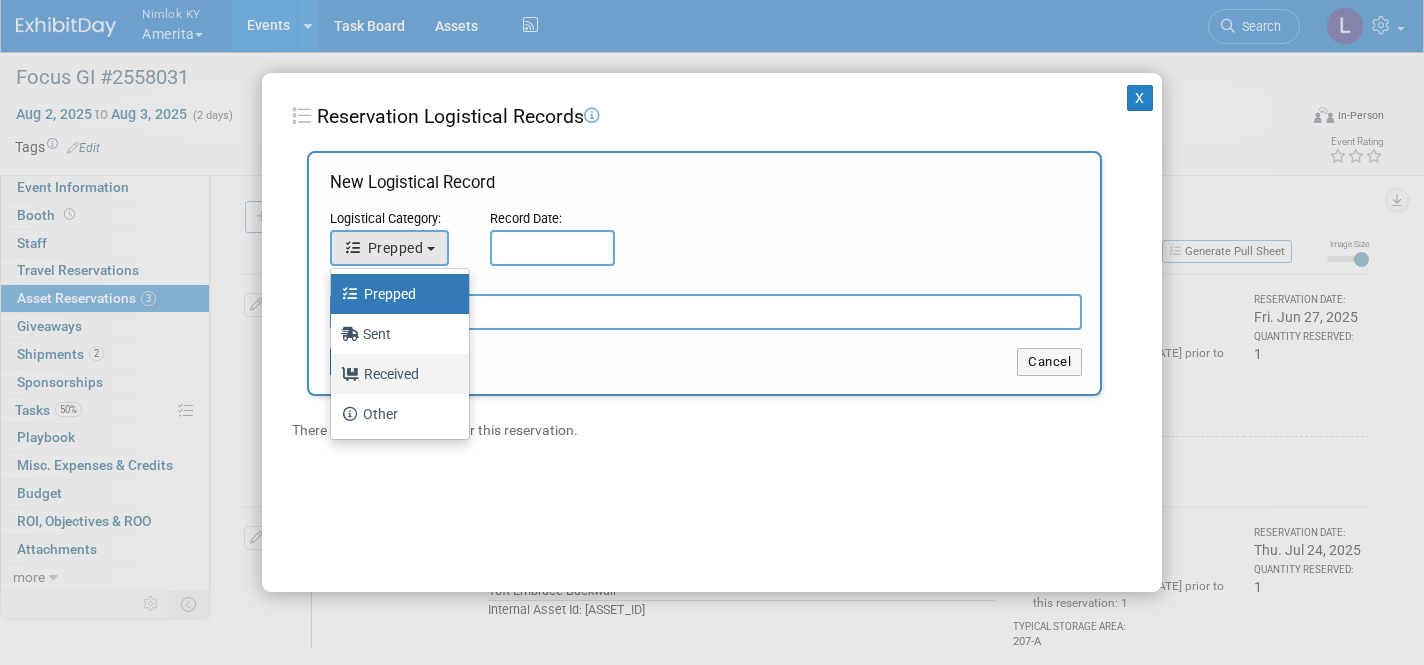 click on "Received" at bounding box center (395, 374) 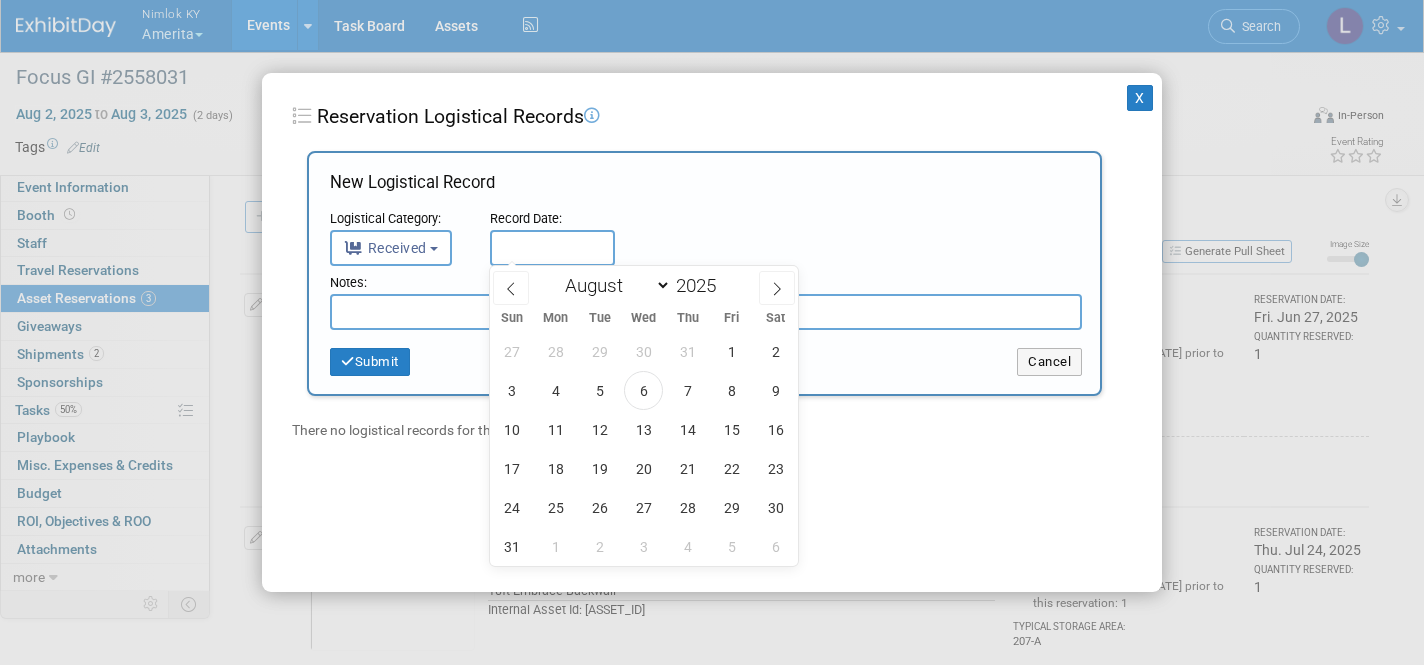 click at bounding box center (552, 248) 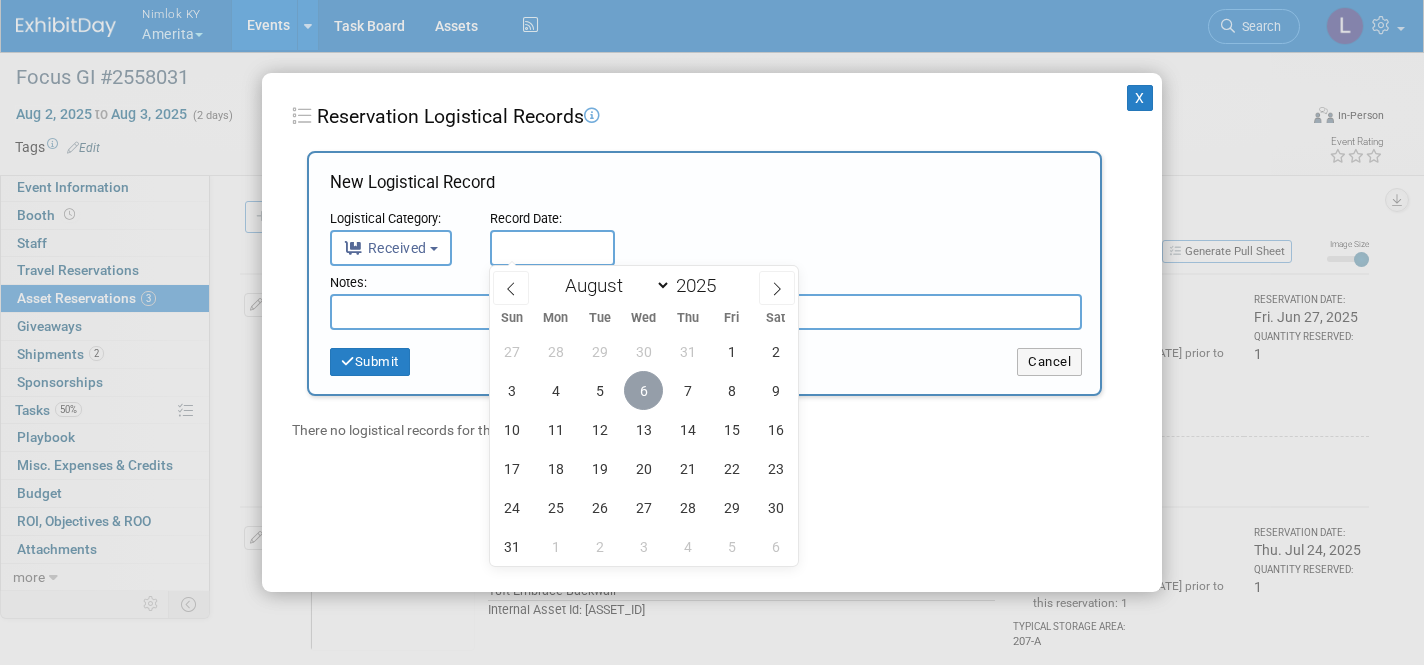 click on "6" at bounding box center [643, 390] 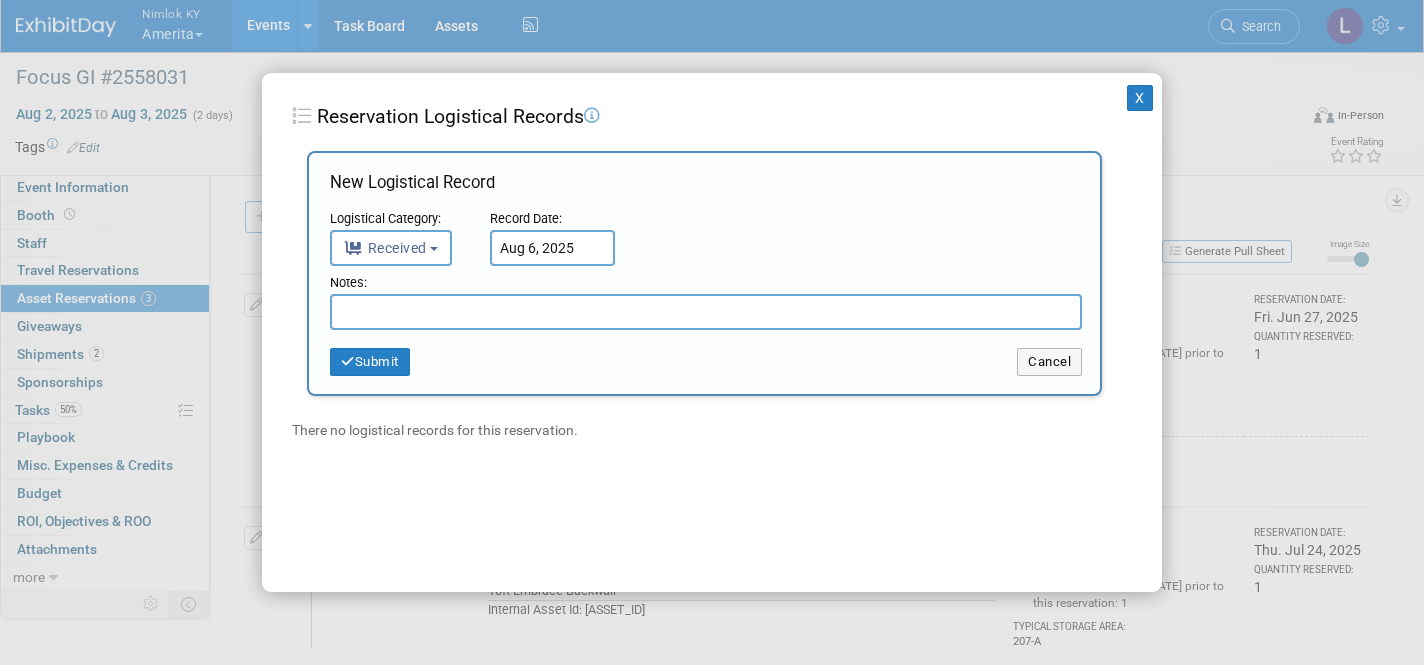 click at bounding box center (706, 312) 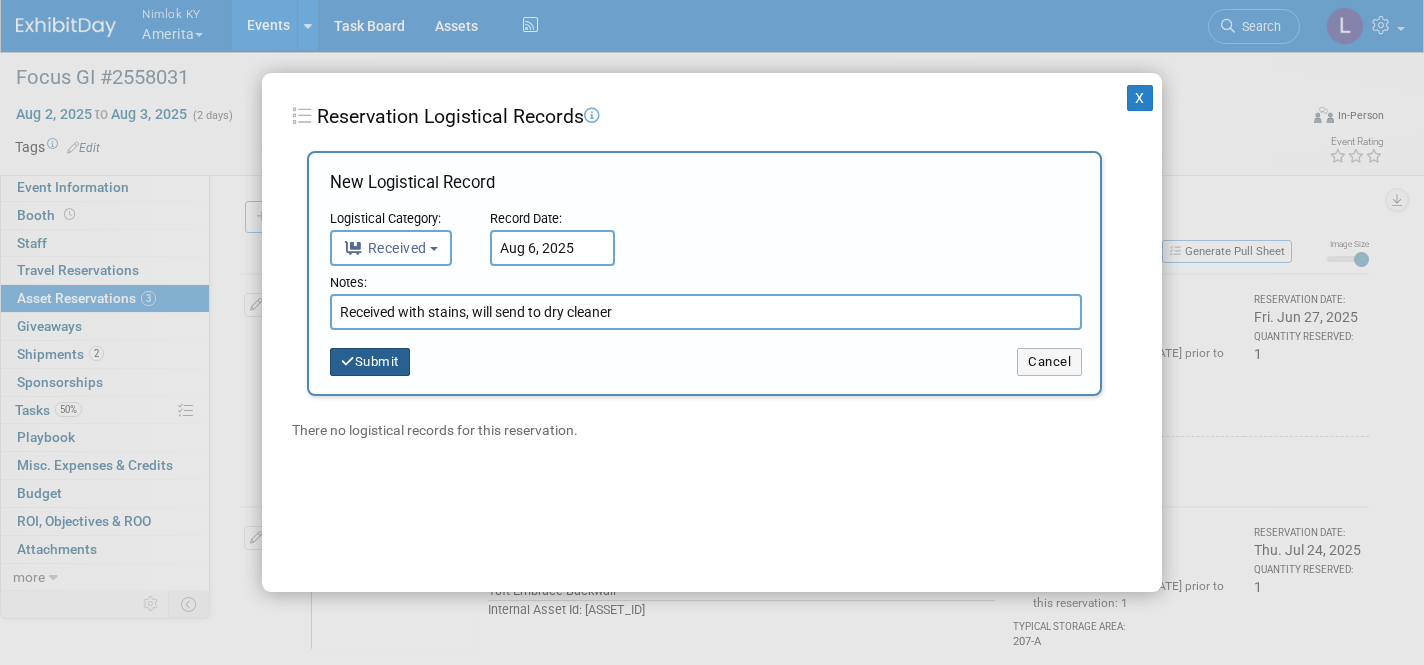 type on "Received with stains, will send to dry cleaner" 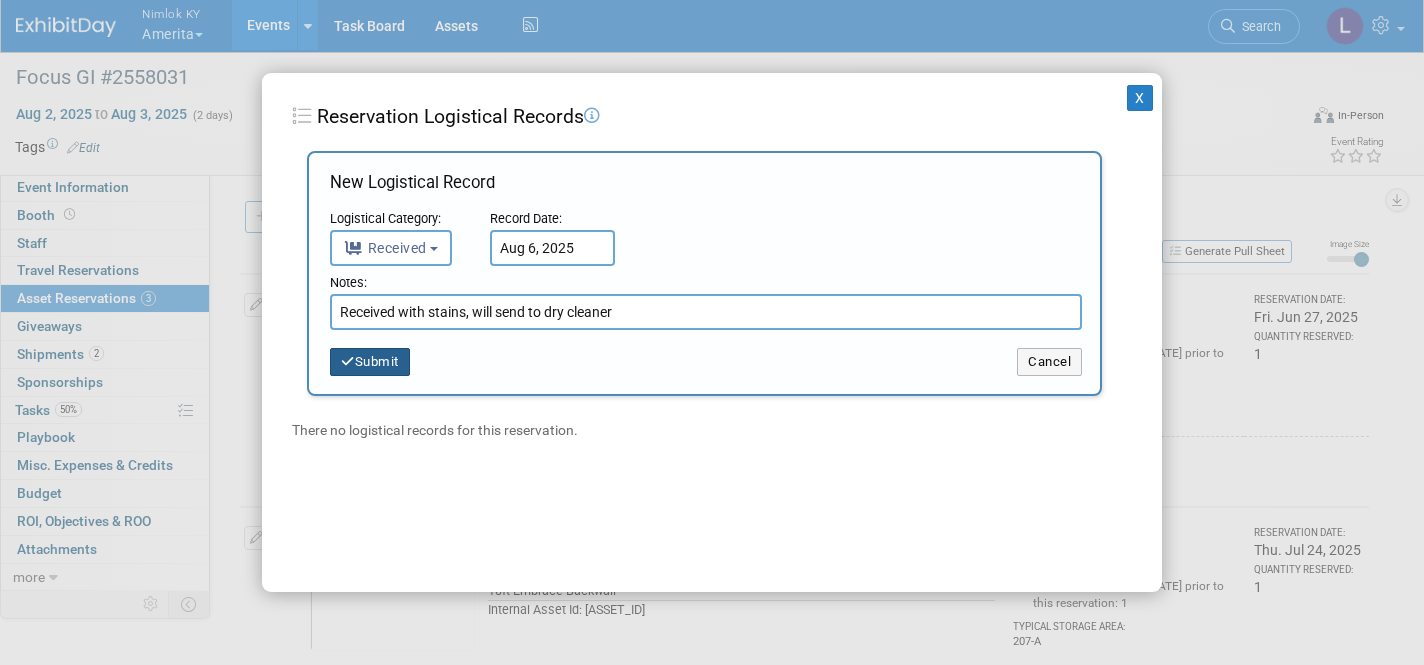 click on "Submit" at bounding box center (370, 362) 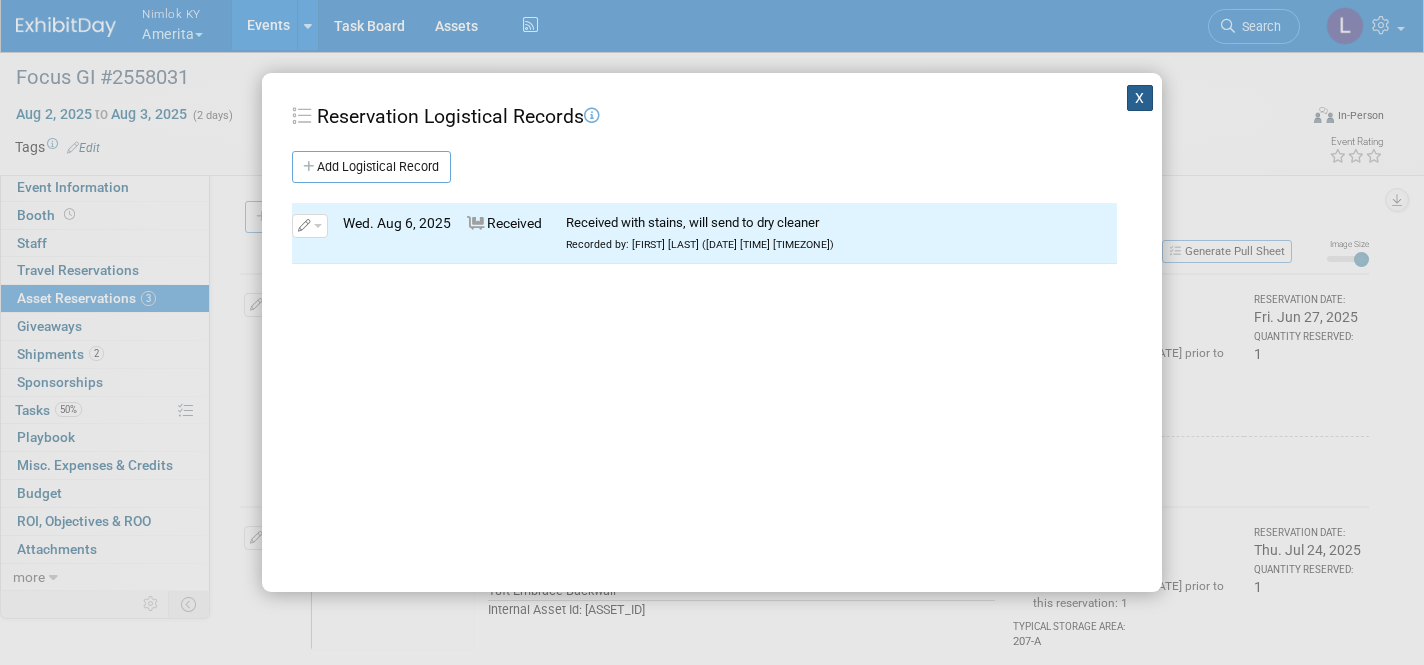 click on "X" at bounding box center (1140, 98) 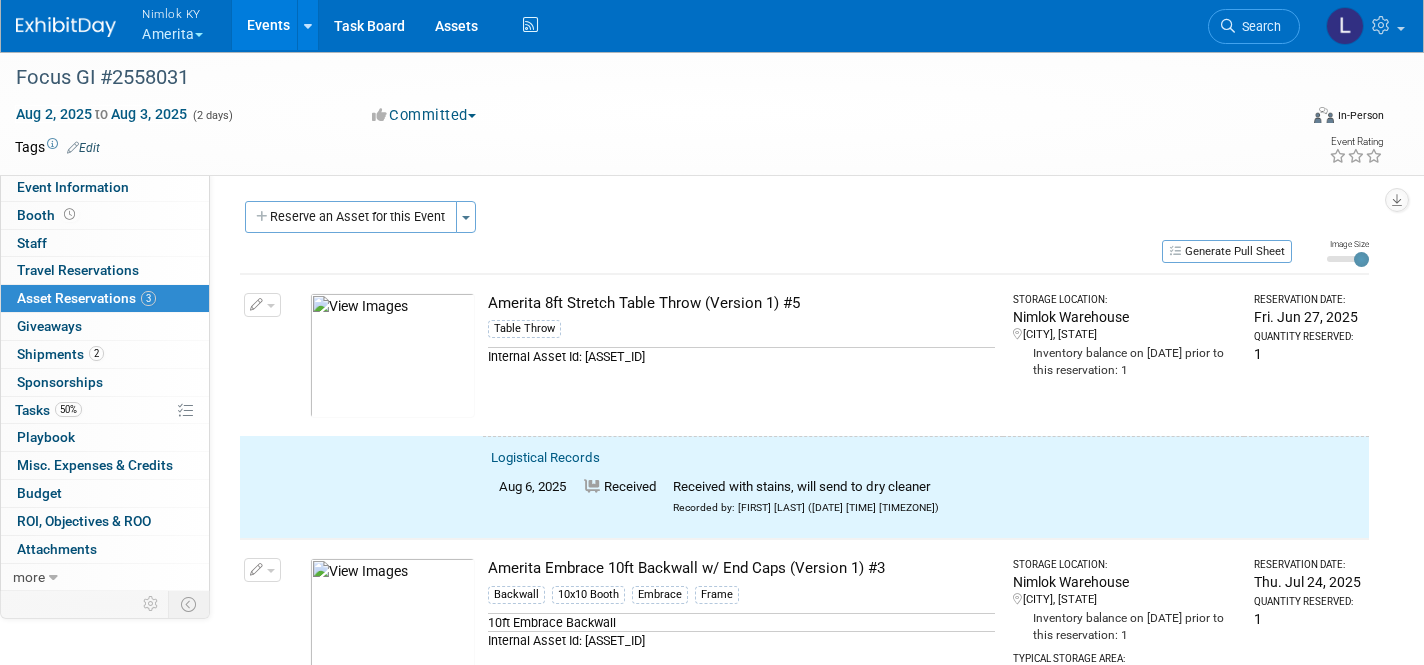 click at bounding box center (271, 306) 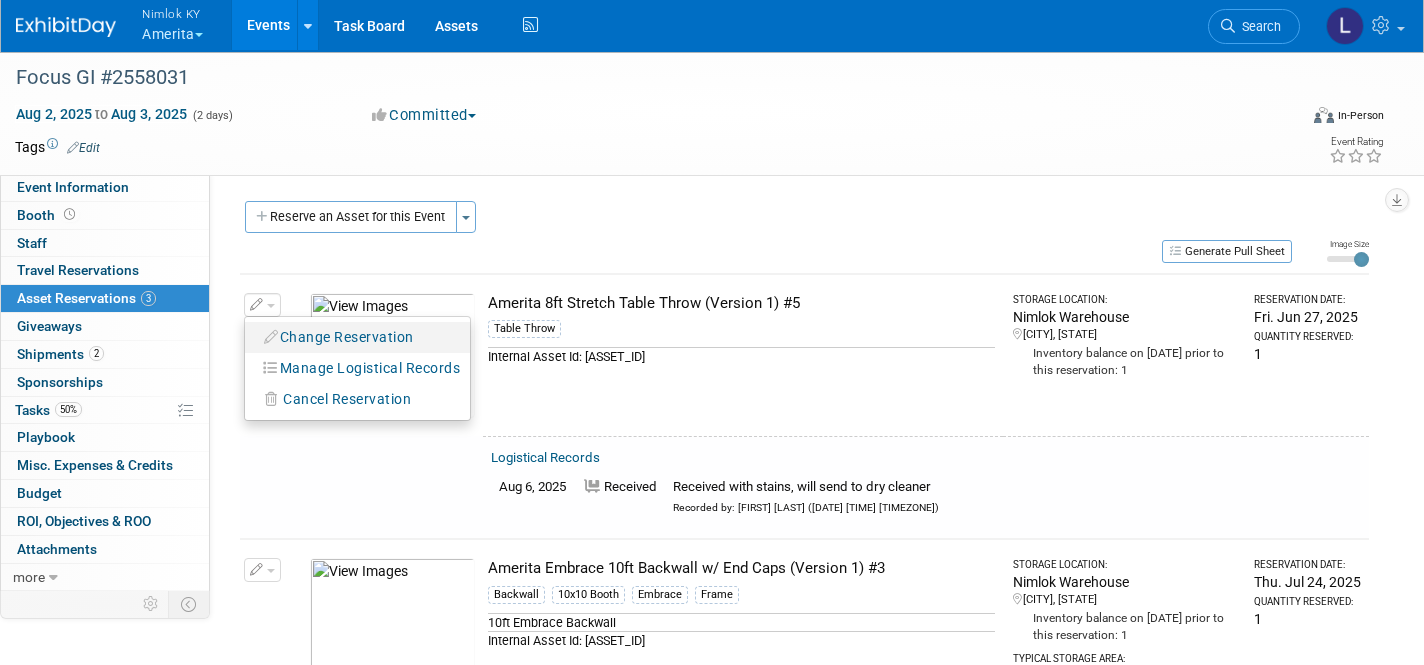 click on "Change Reservation" at bounding box center [339, 337] 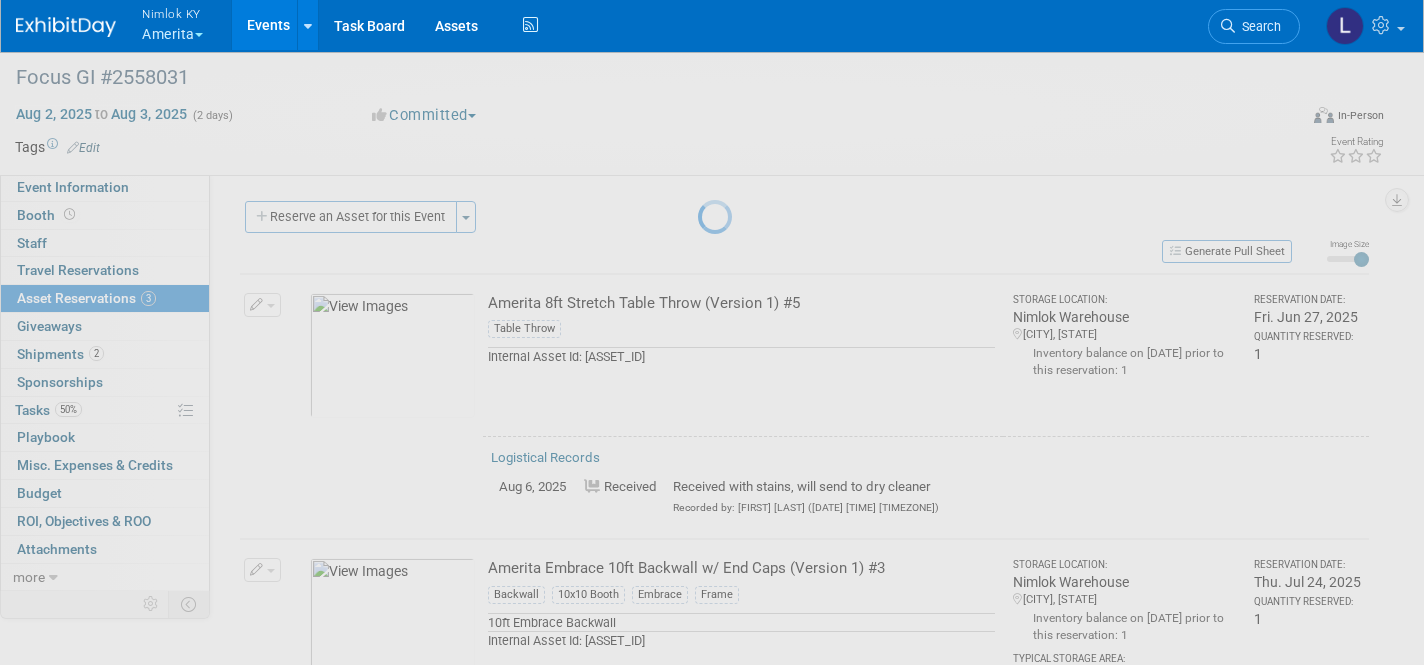 select on "7" 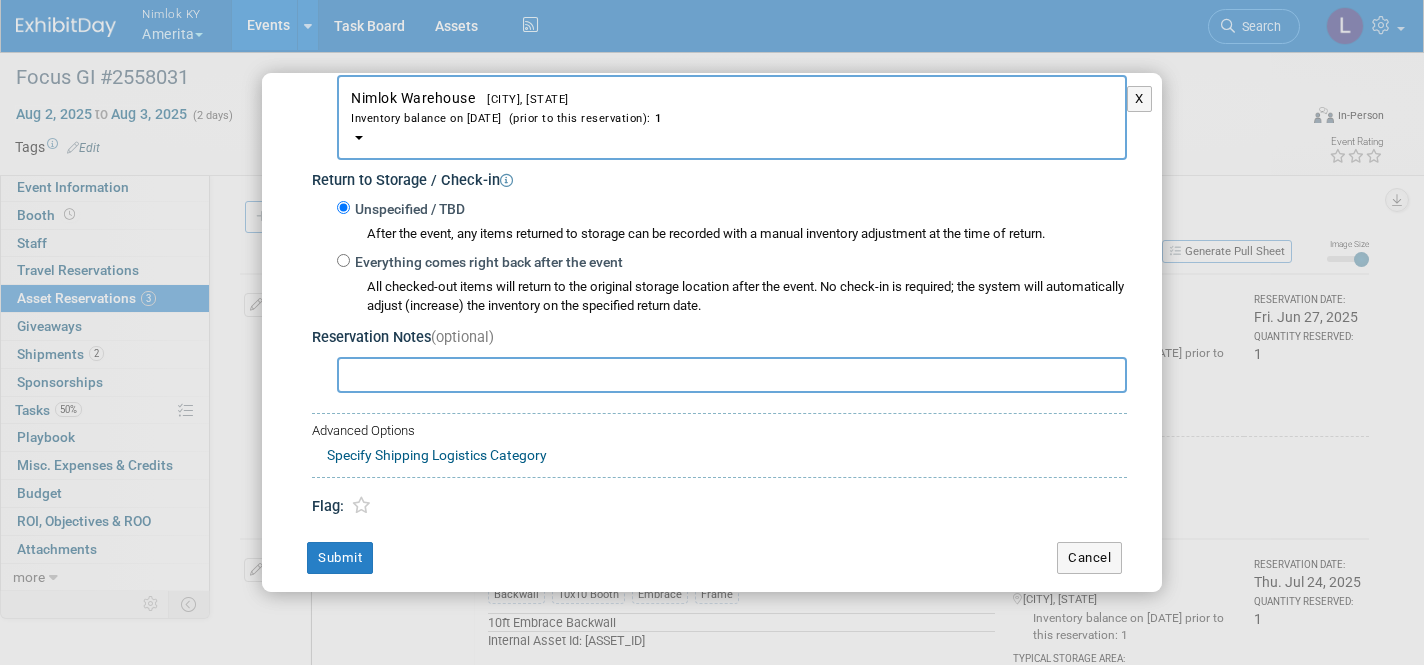 scroll, scrollTop: 329, scrollLeft: 0, axis: vertical 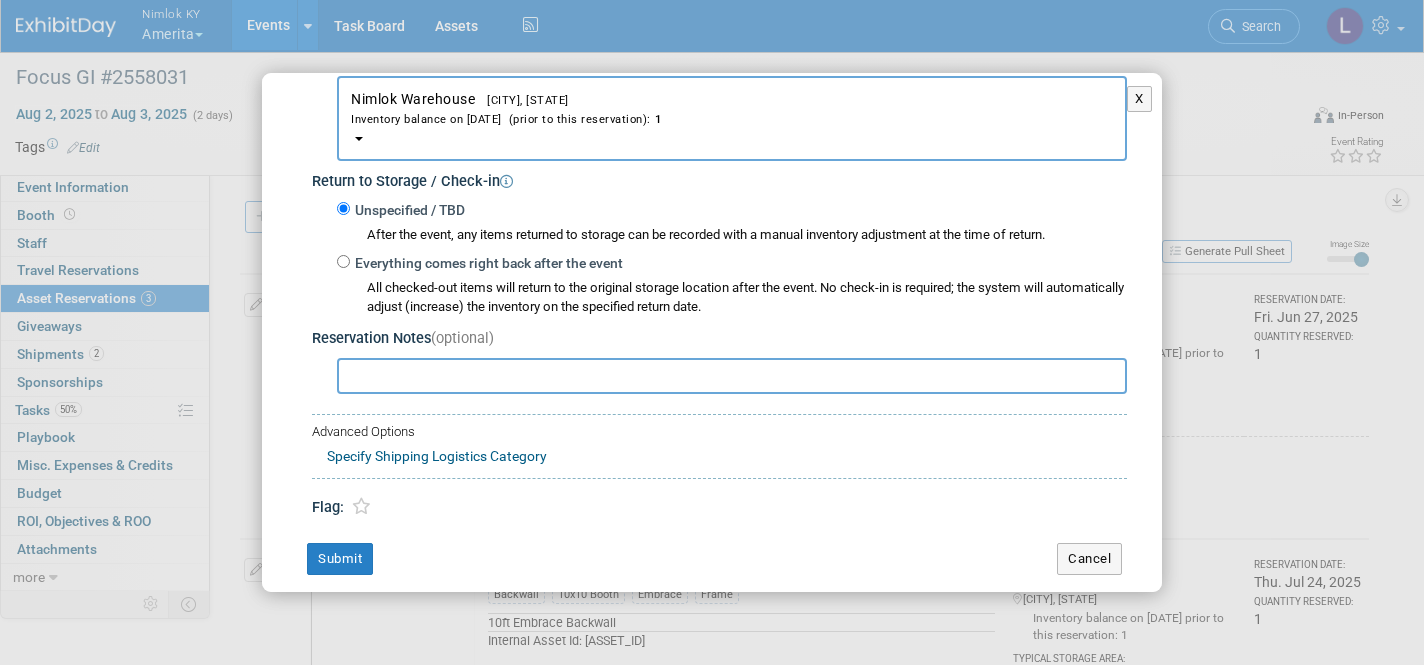click on "Everything comes right back after the event" at bounding box center (486, 264) 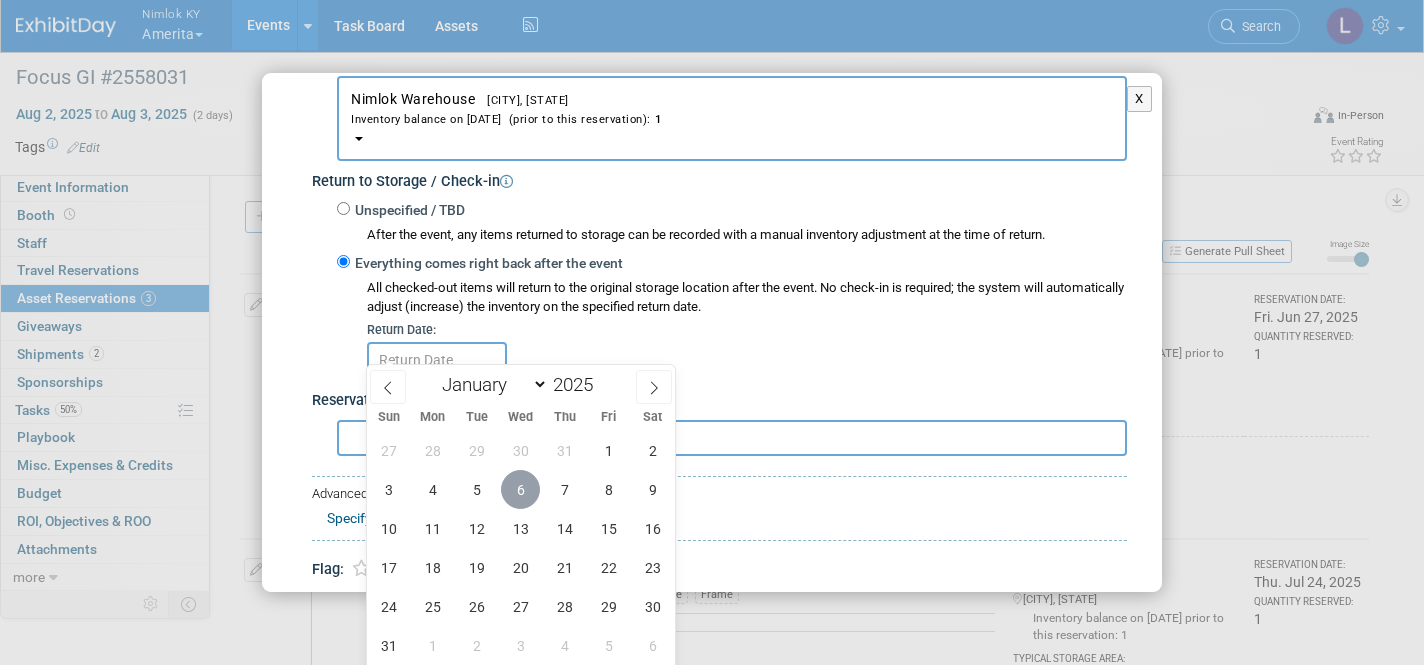 click on "6" at bounding box center [520, 489] 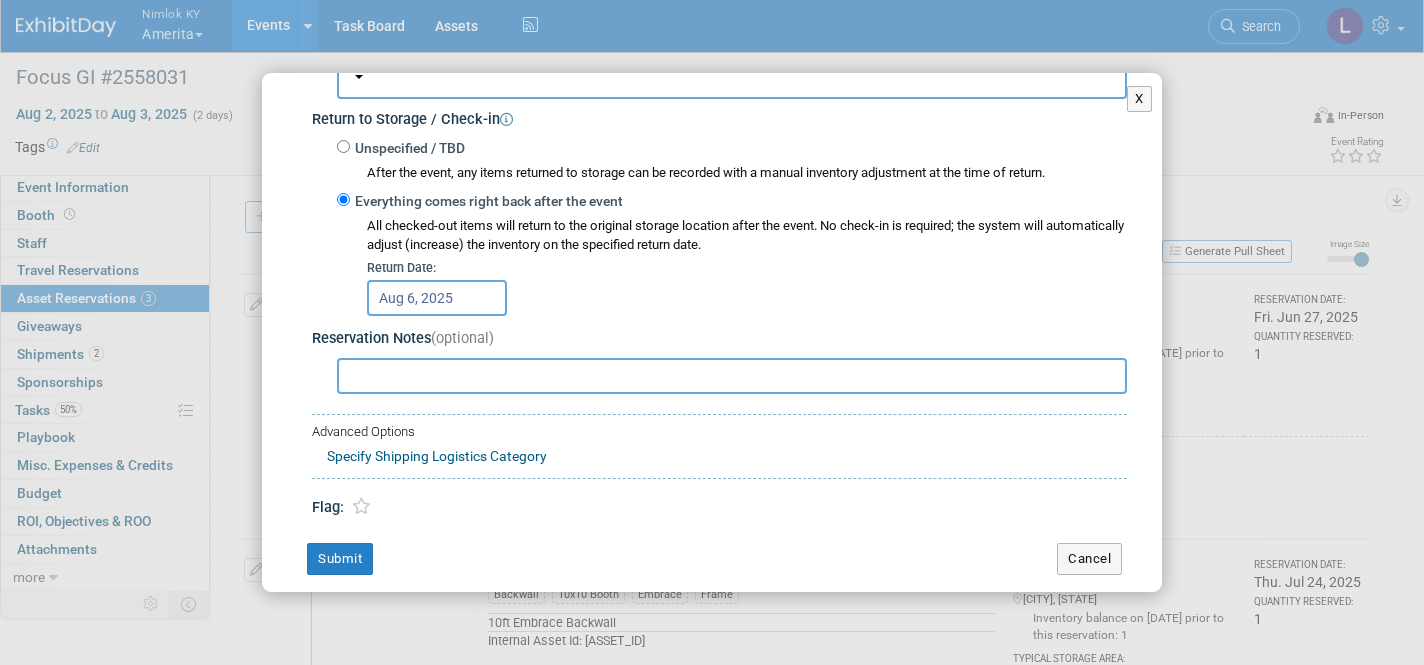scroll, scrollTop: 390, scrollLeft: 0, axis: vertical 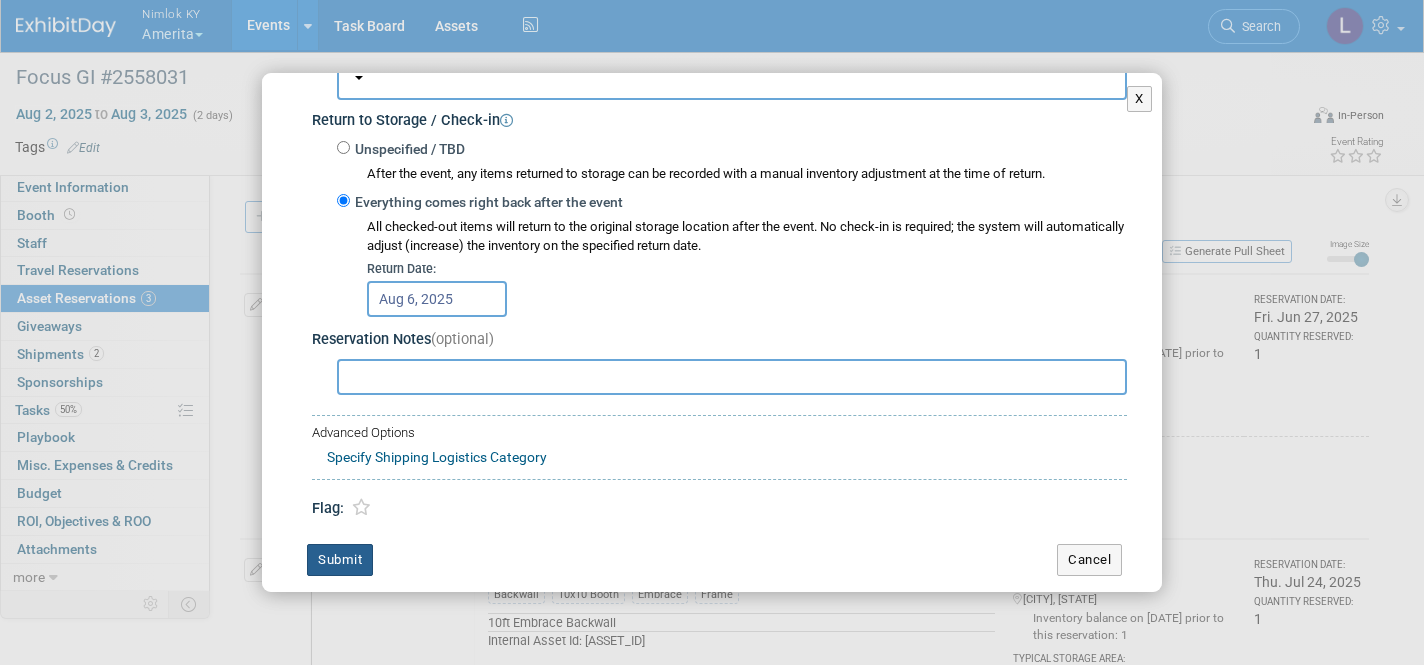 click on "Submit" at bounding box center [340, 560] 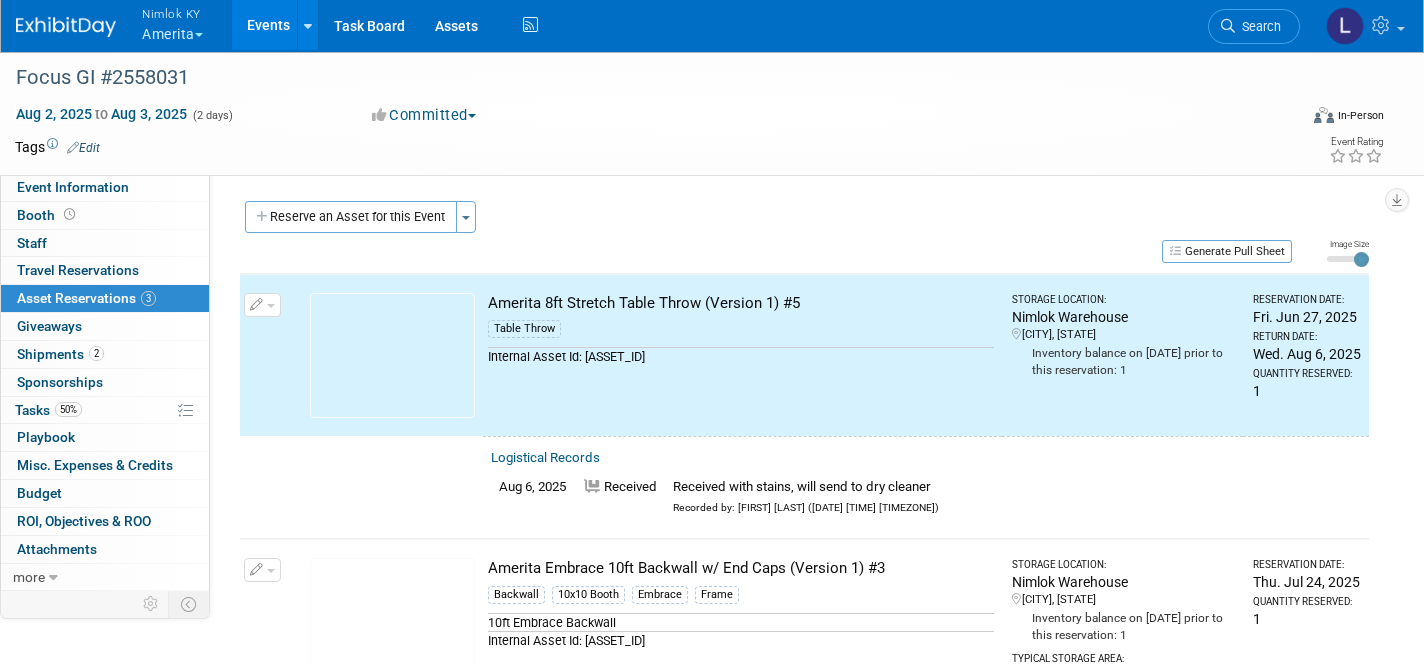 scroll, scrollTop: 230, scrollLeft: 0, axis: vertical 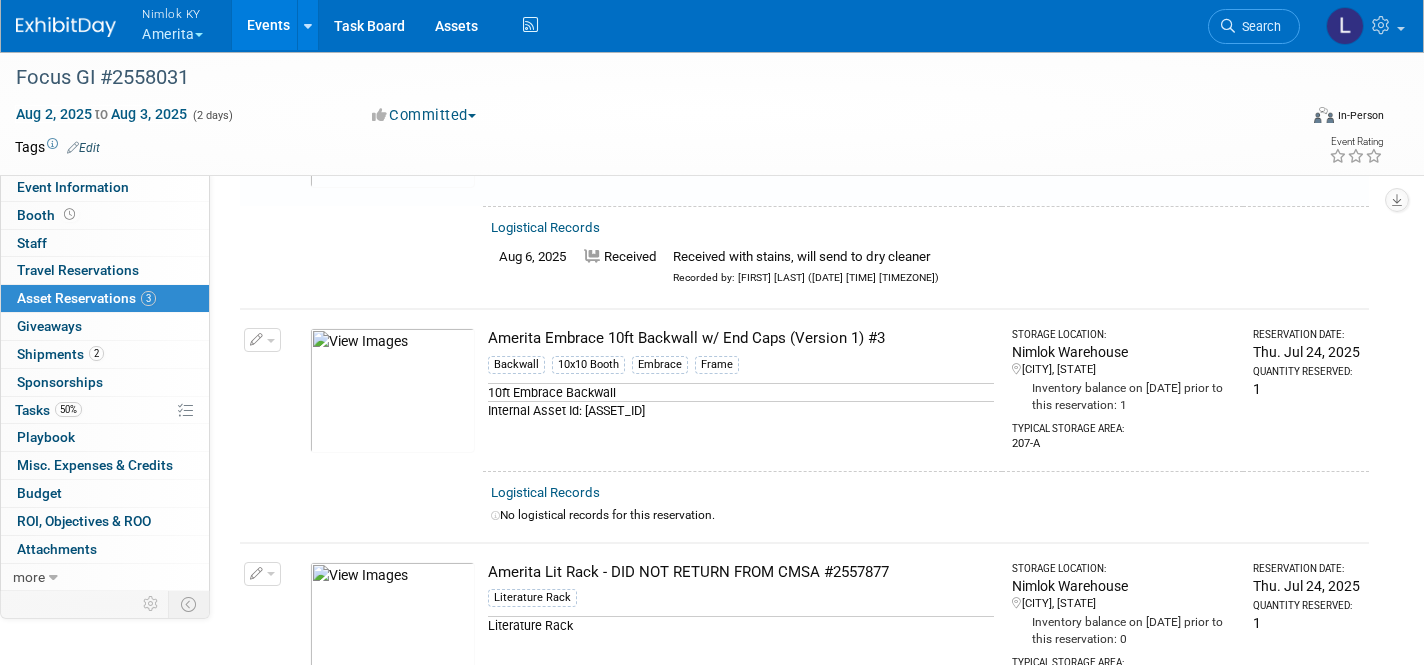 click on "Logistical Records" at bounding box center (545, 492) 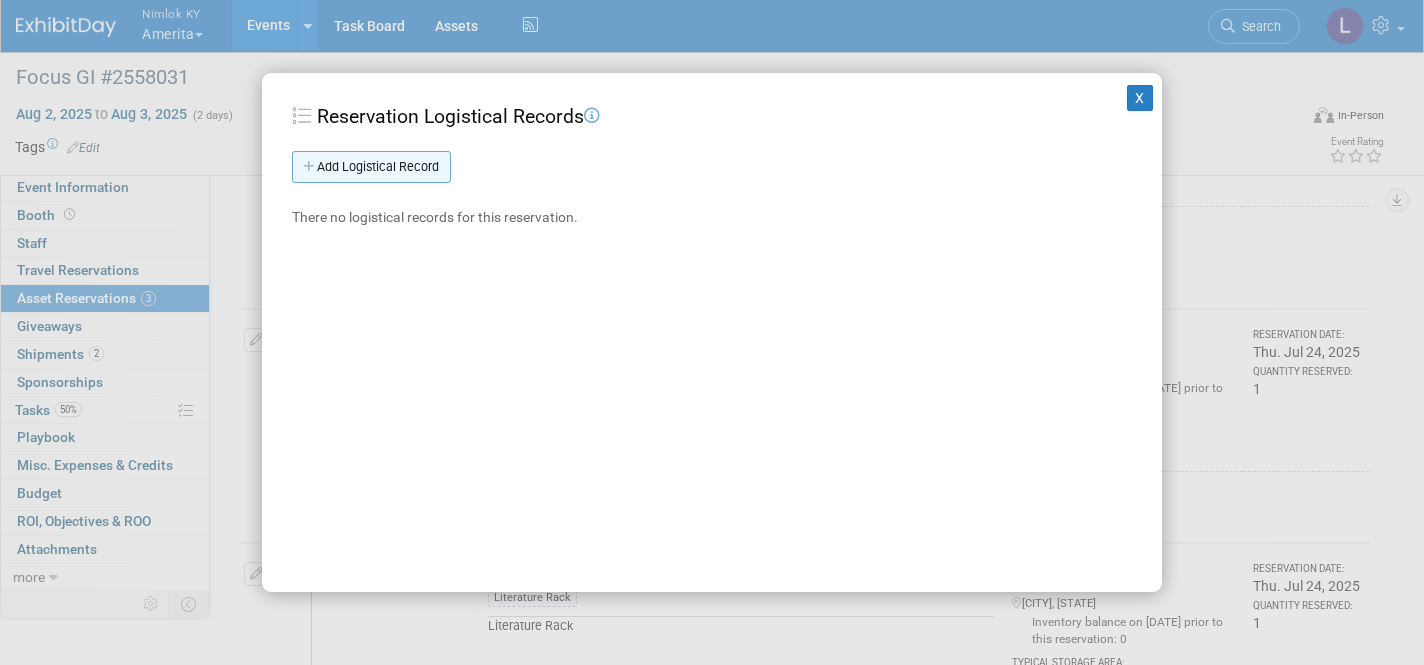 click on "Add Logistical Record" at bounding box center [371, 167] 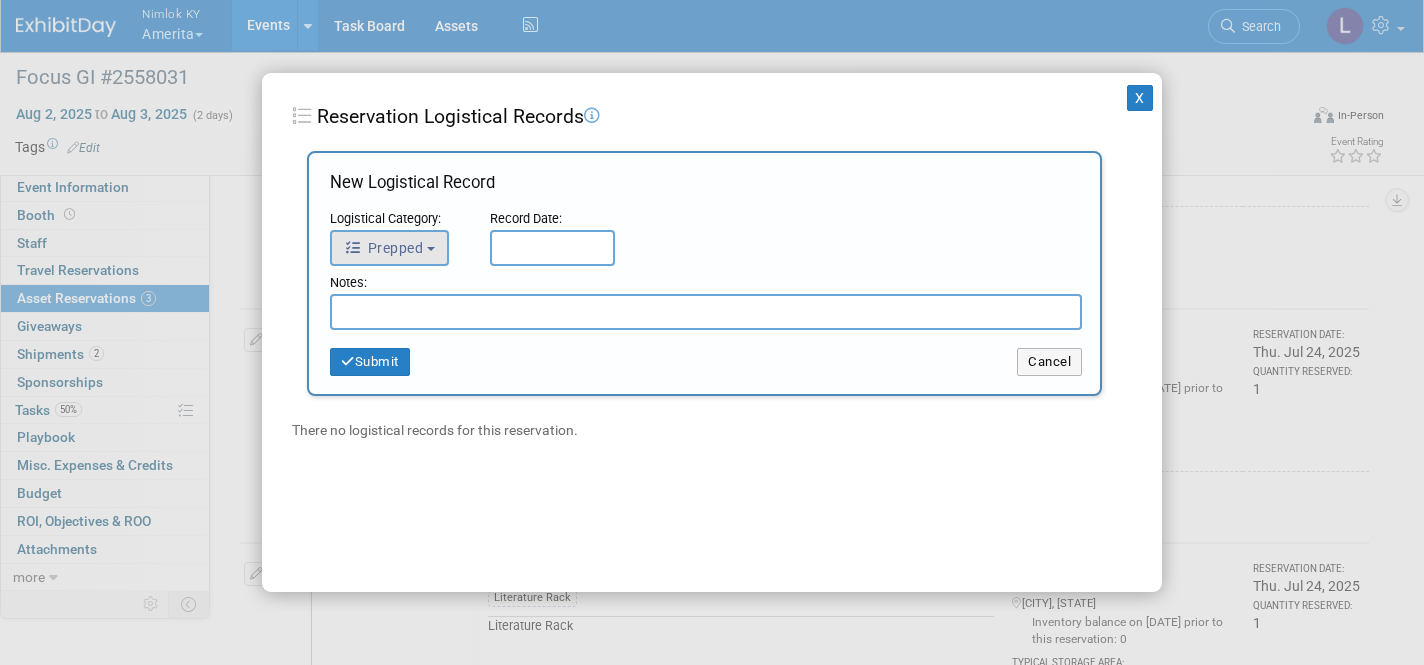 click on "Prepped" at bounding box center (383, 248) 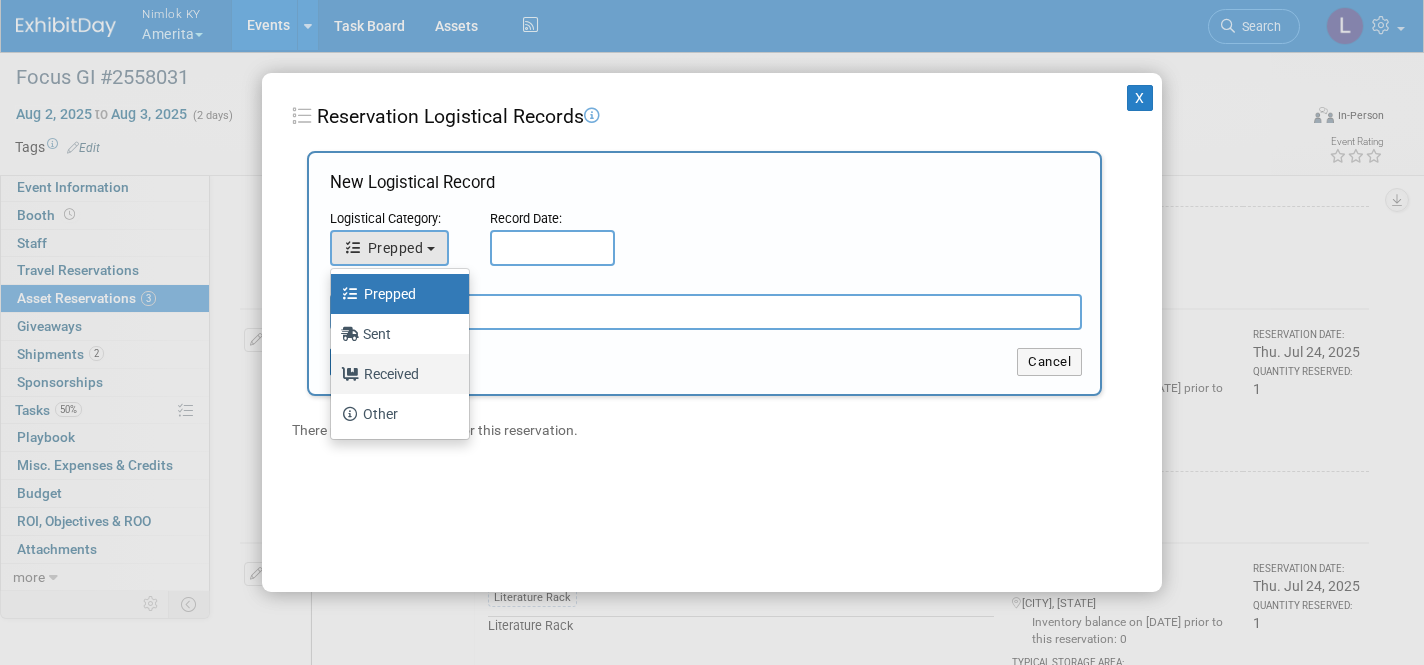 click on "Received" at bounding box center [395, 374] 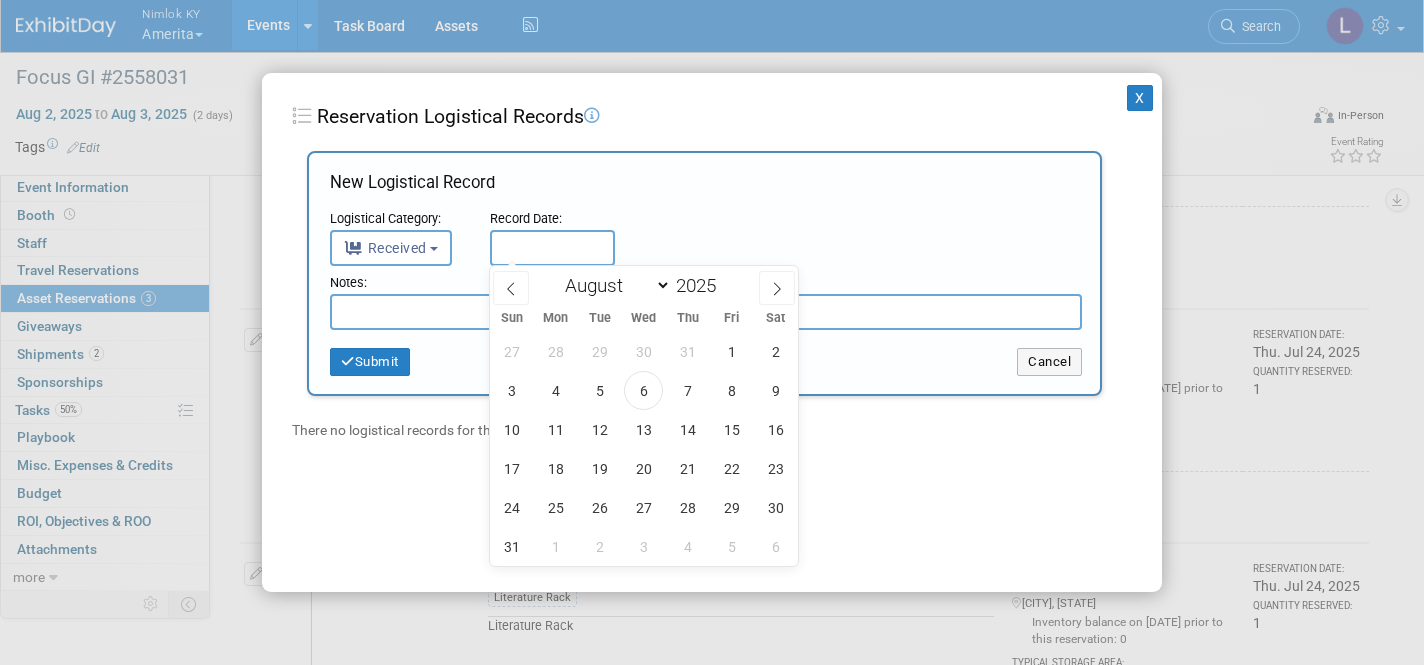 click at bounding box center (552, 248) 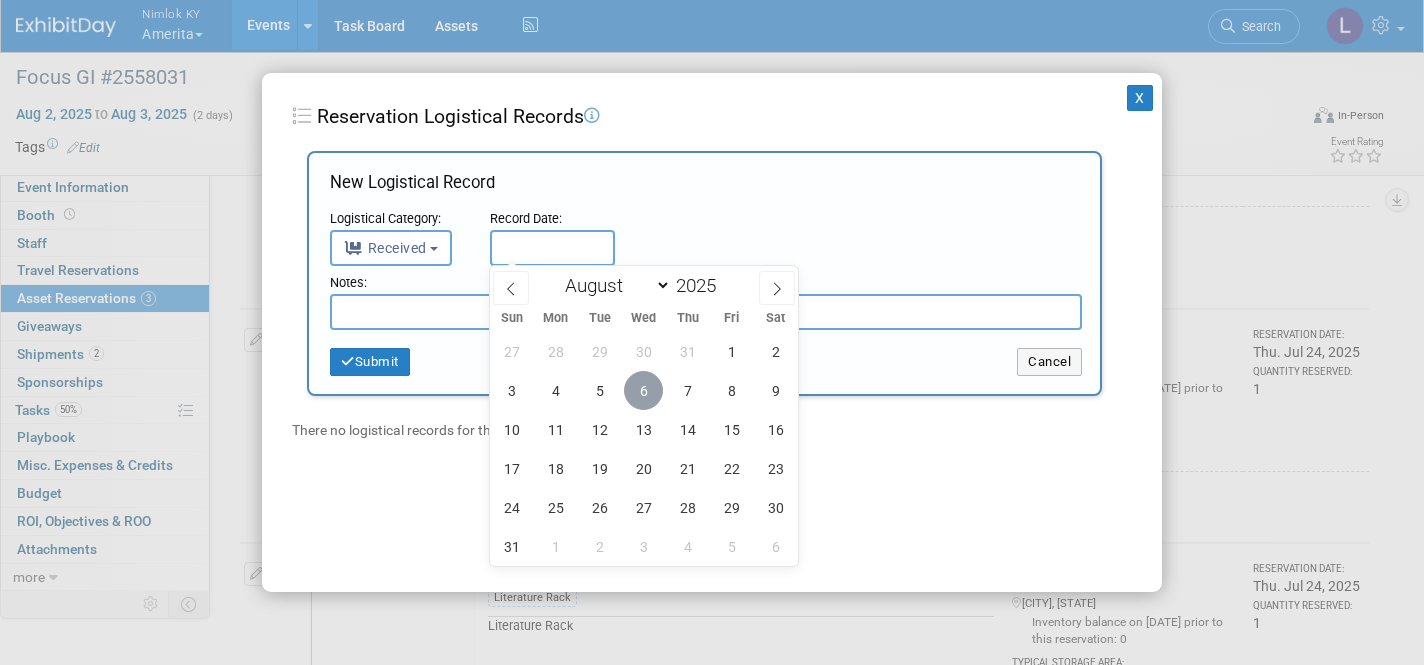 click on "6" at bounding box center (643, 390) 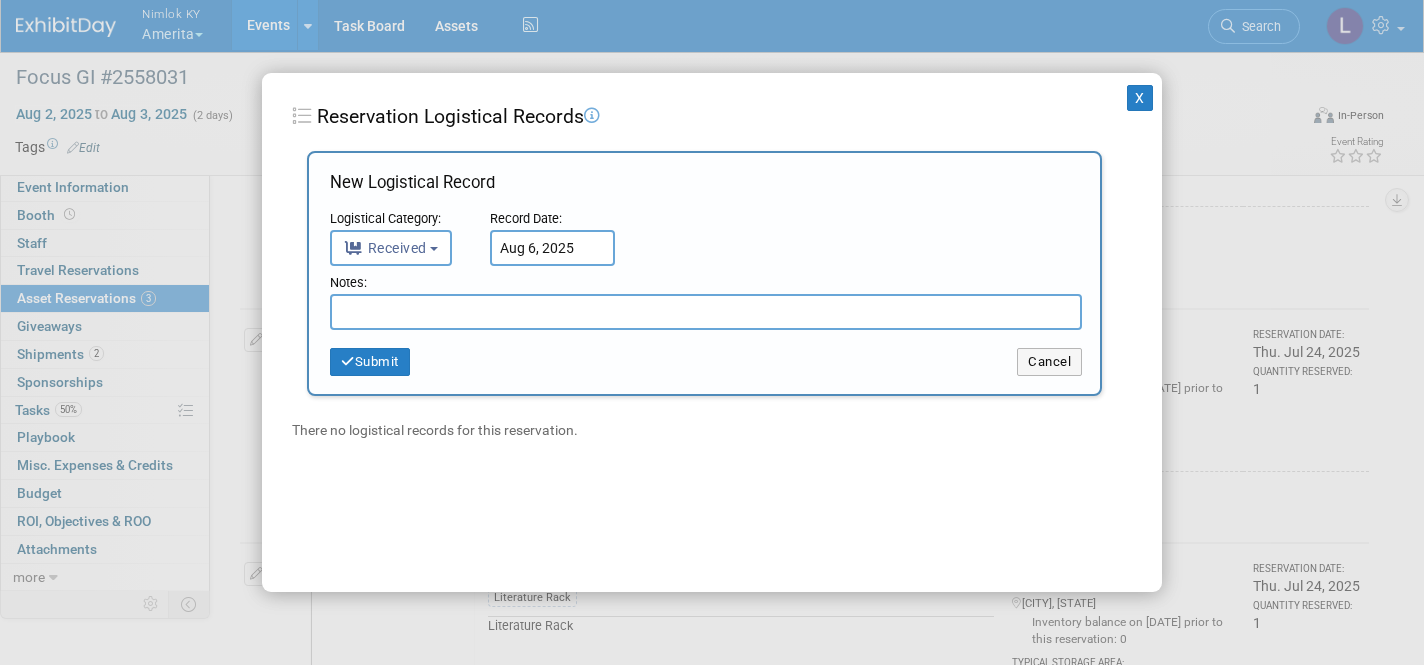 click at bounding box center (706, 312) 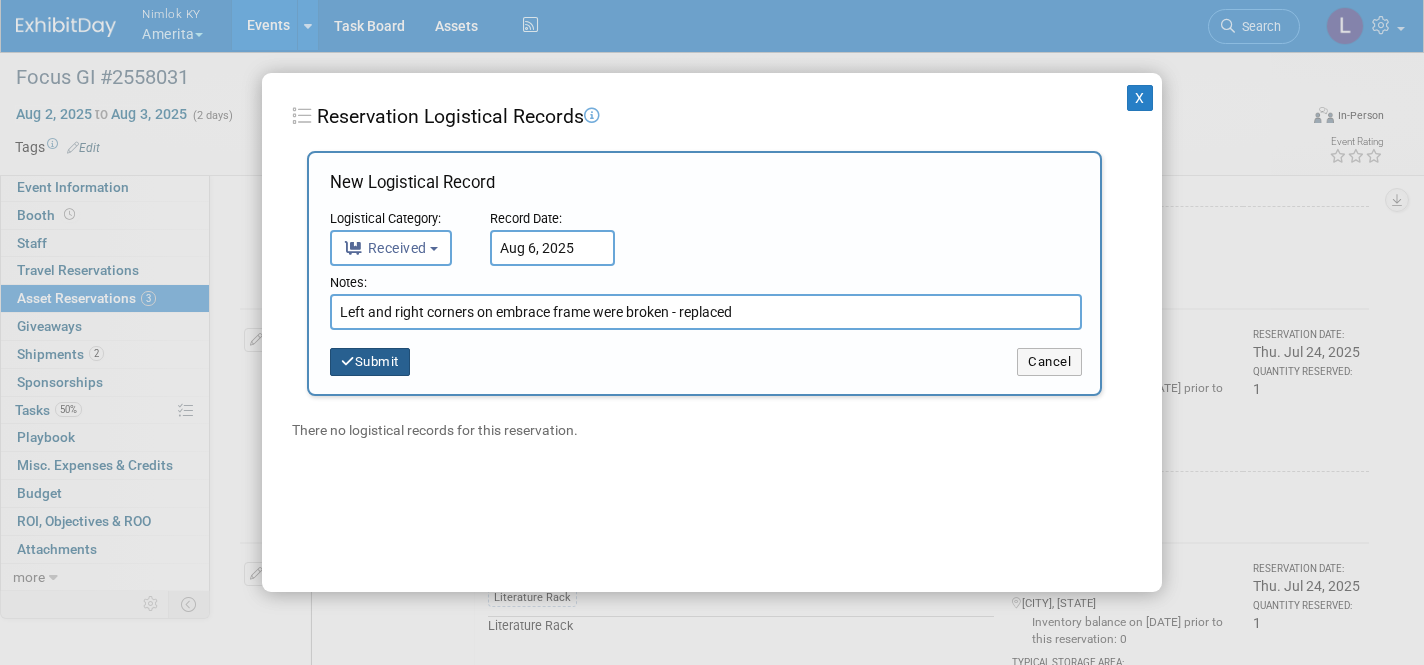 type on "Left and right corners on embrace frame were broken - replaced" 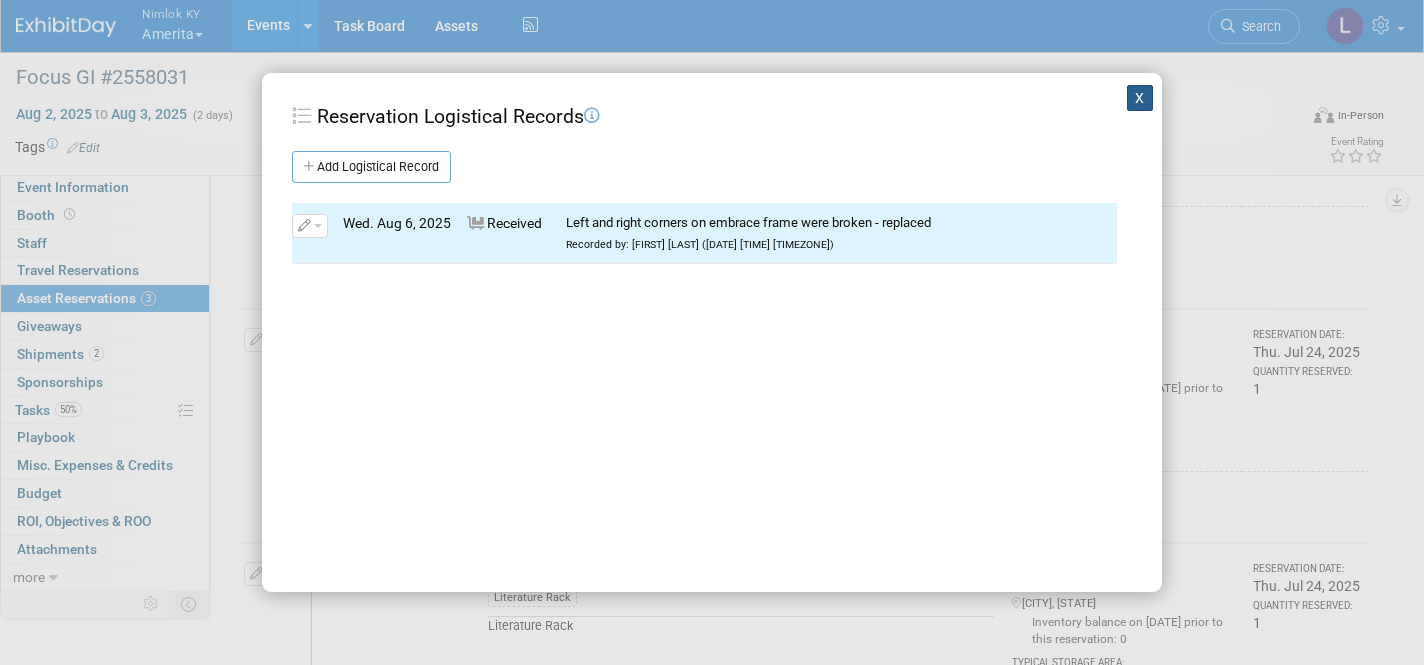 click on "X" at bounding box center [1140, 98] 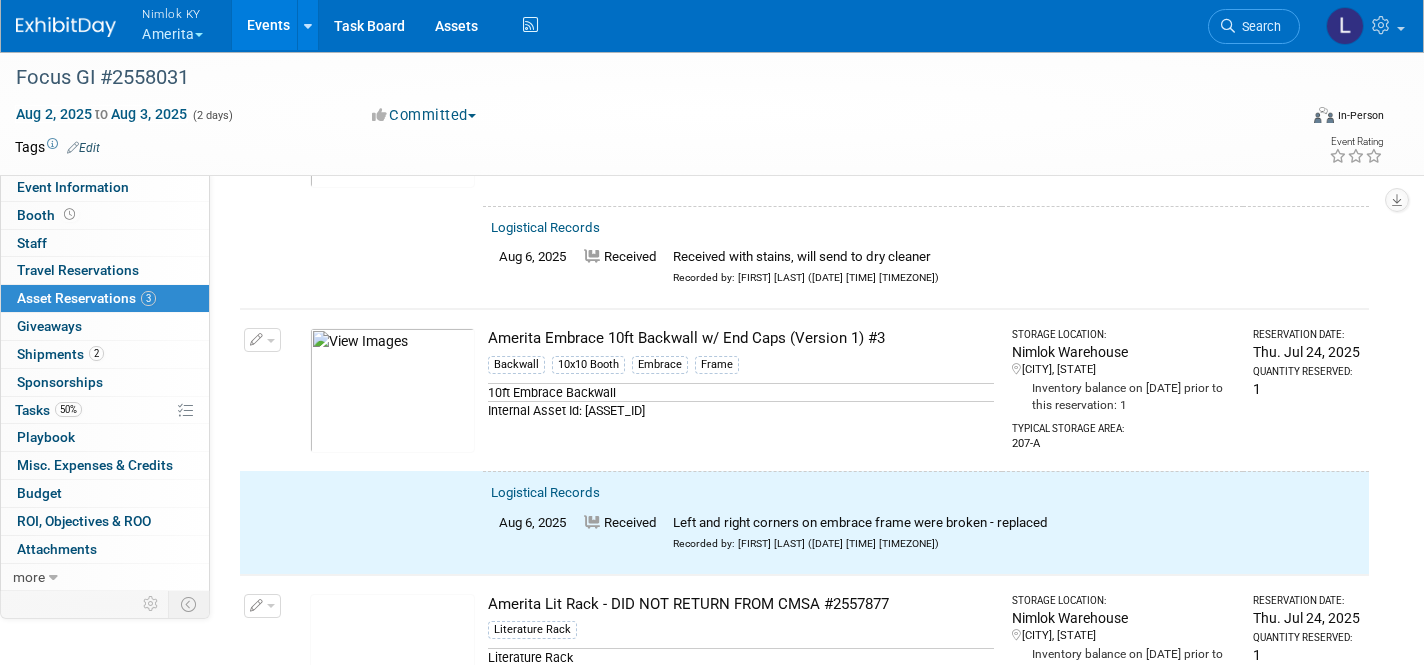 click at bounding box center [271, 341] 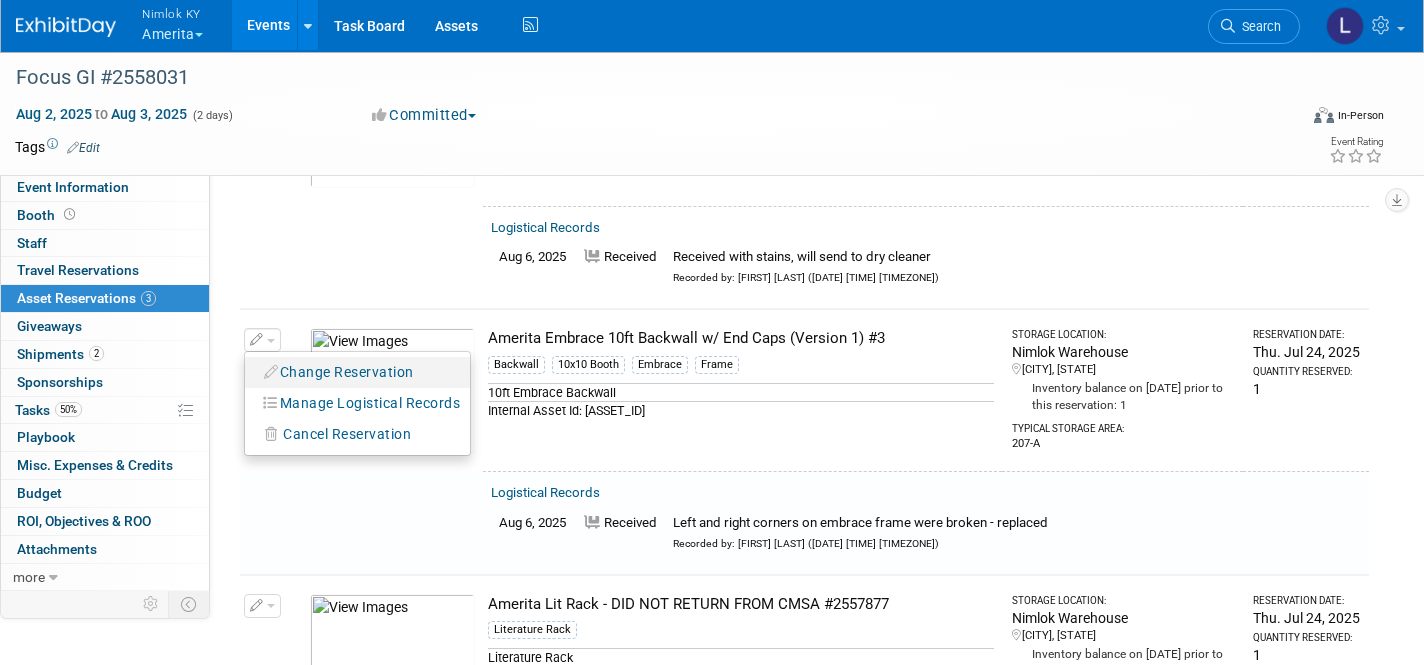 click on "Change Reservation" at bounding box center (339, 372) 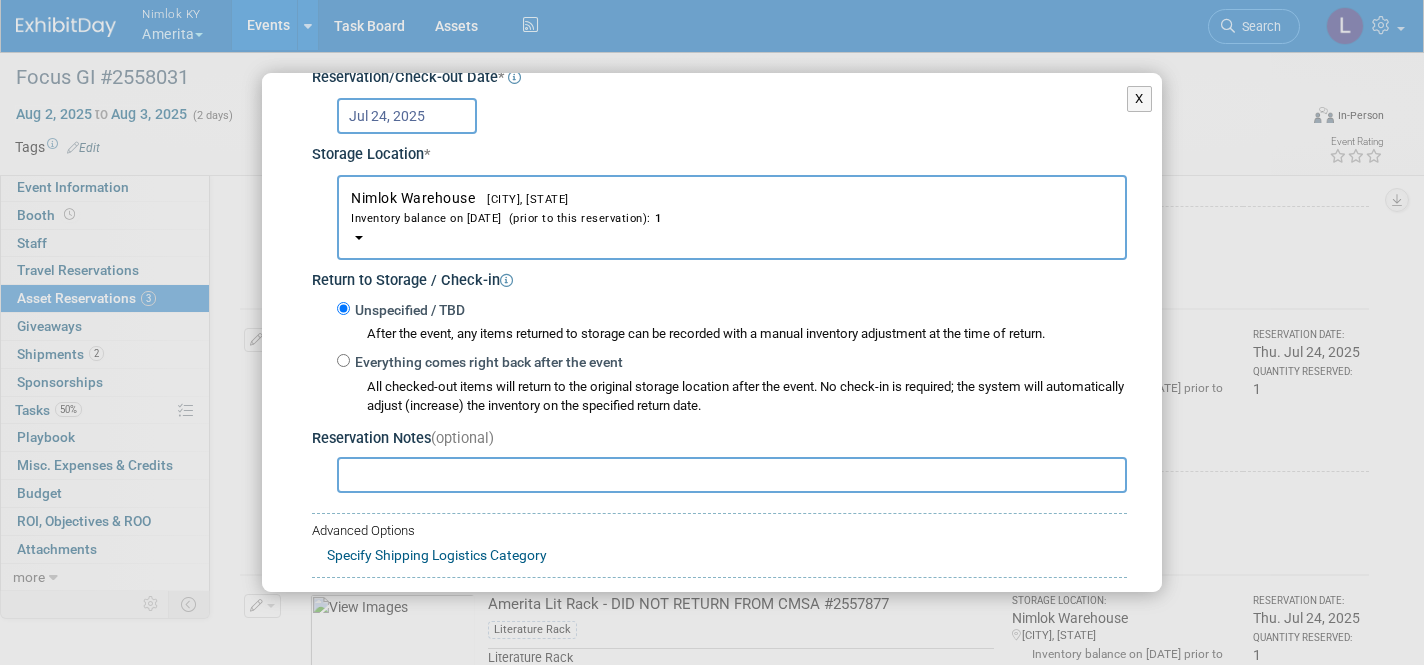 scroll, scrollTop: 249, scrollLeft: 0, axis: vertical 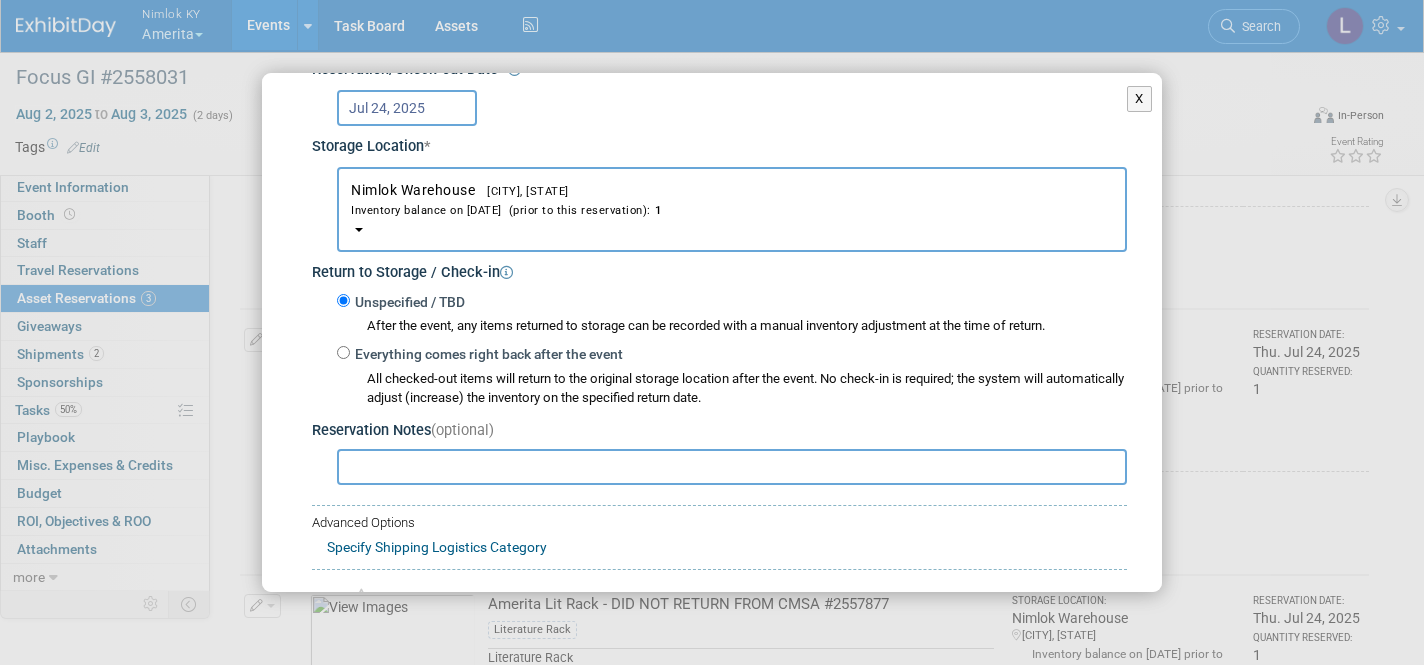 click on "Everything comes right back after the event" at bounding box center (343, 352) 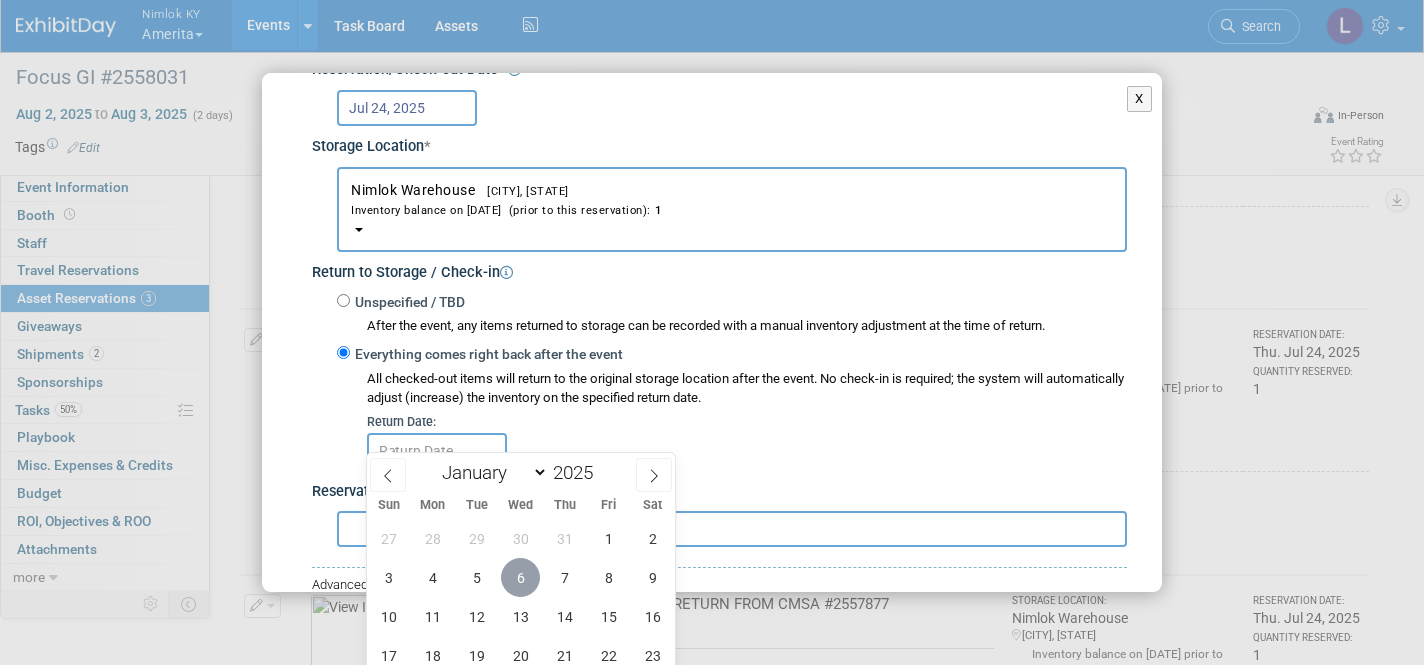 click on "6" at bounding box center [520, 577] 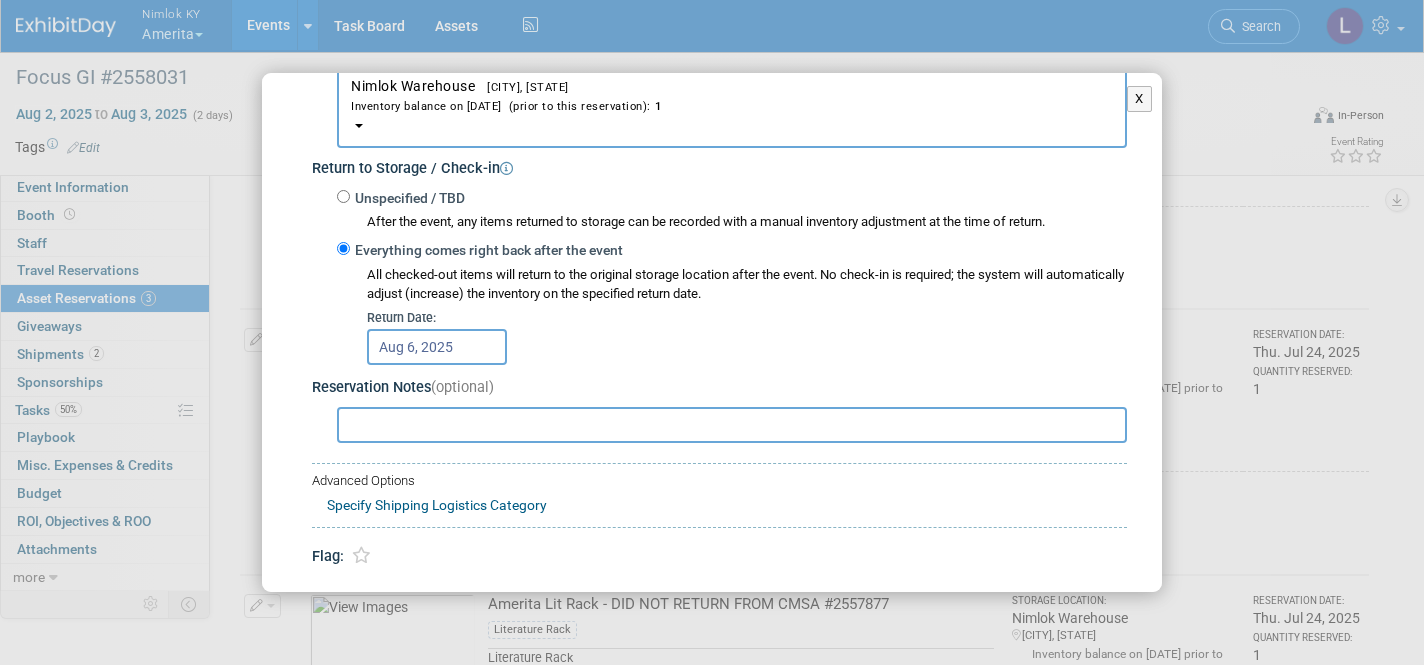 scroll, scrollTop: 385, scrollLeft: 0, axis: vertical 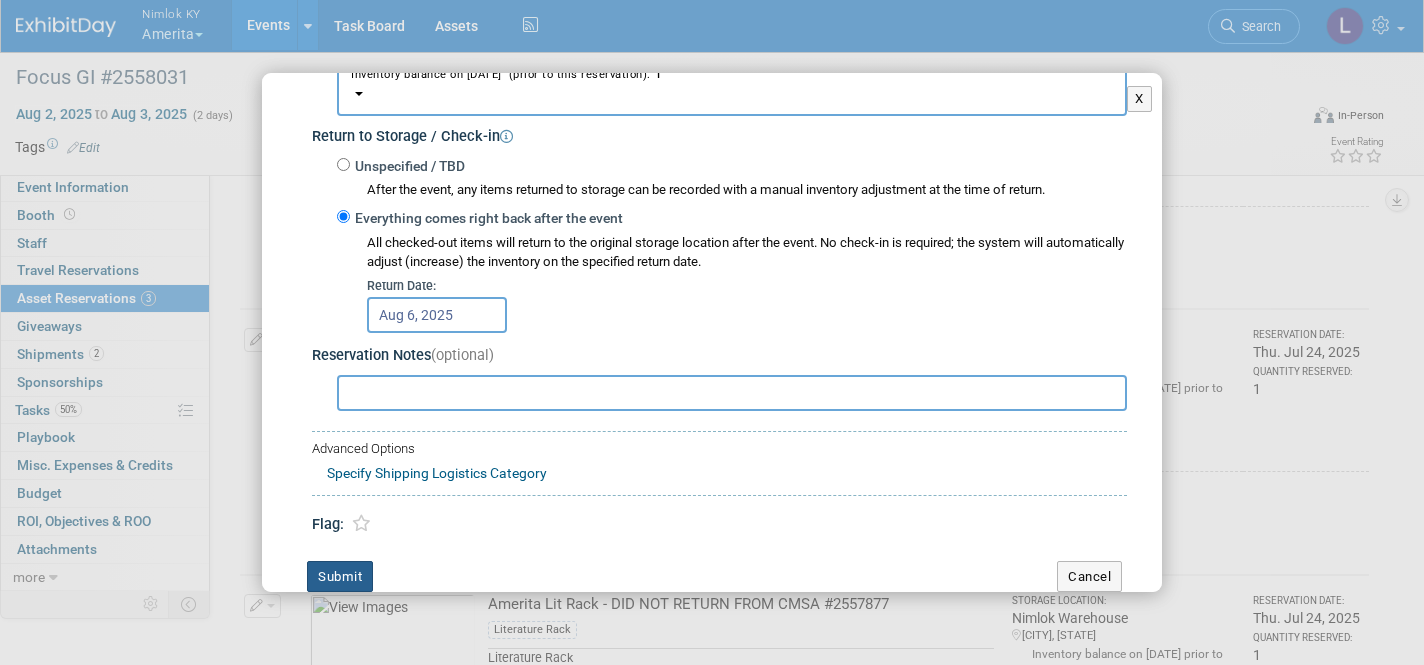 click on "Submit" at bounding box center (340, 577) 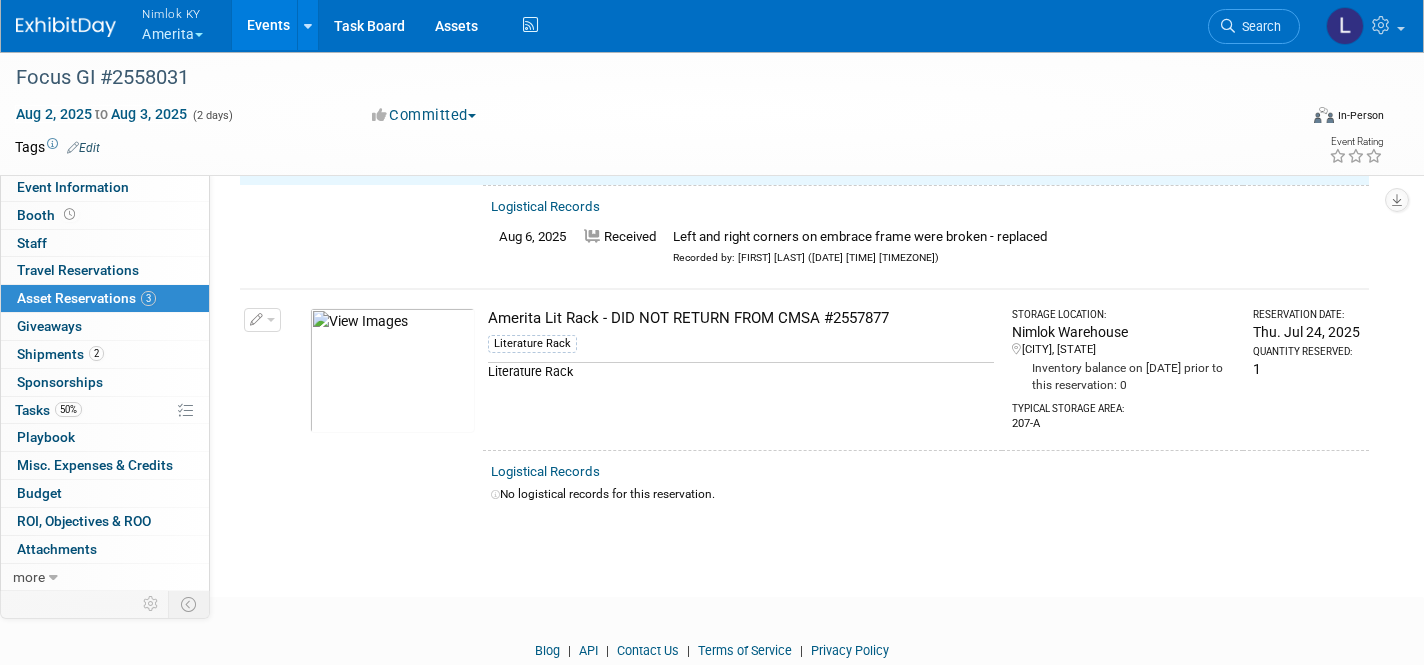 scroll, scrollTop: 517, scrollLeft: 0, axis: vertical 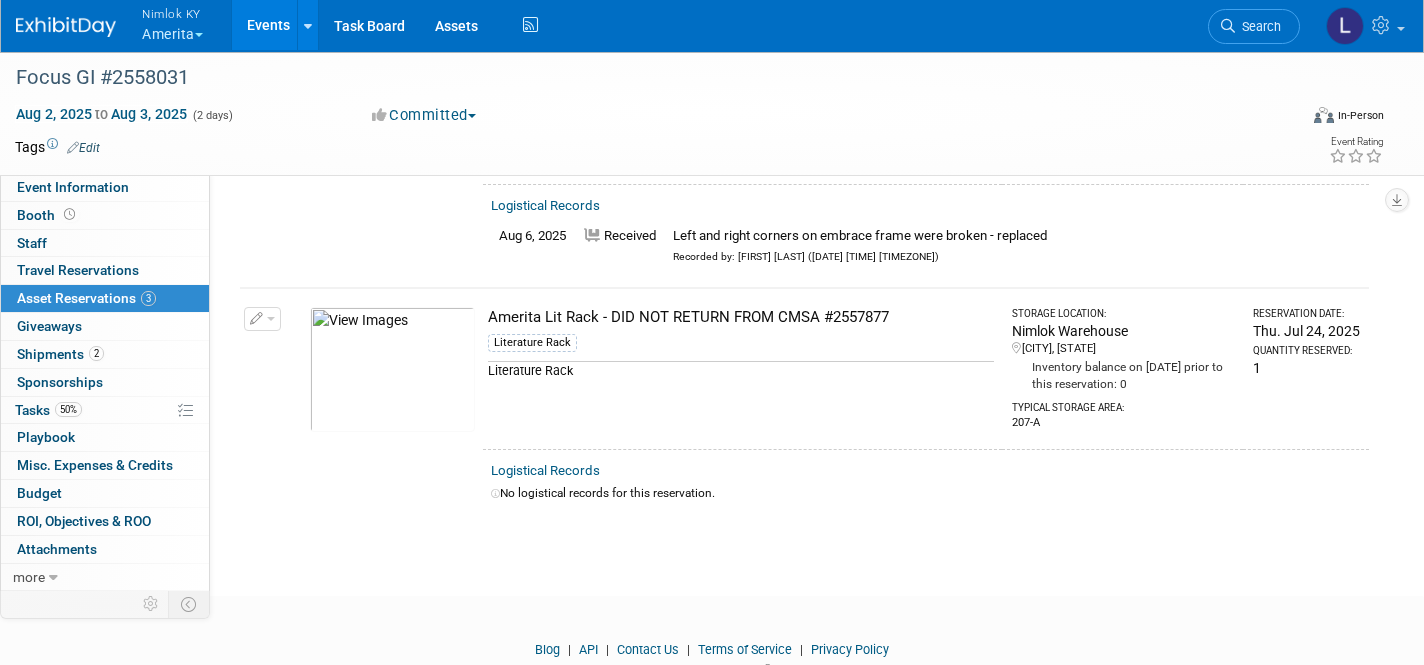 click on "Logistical Records" at bounding box center (545, 470) 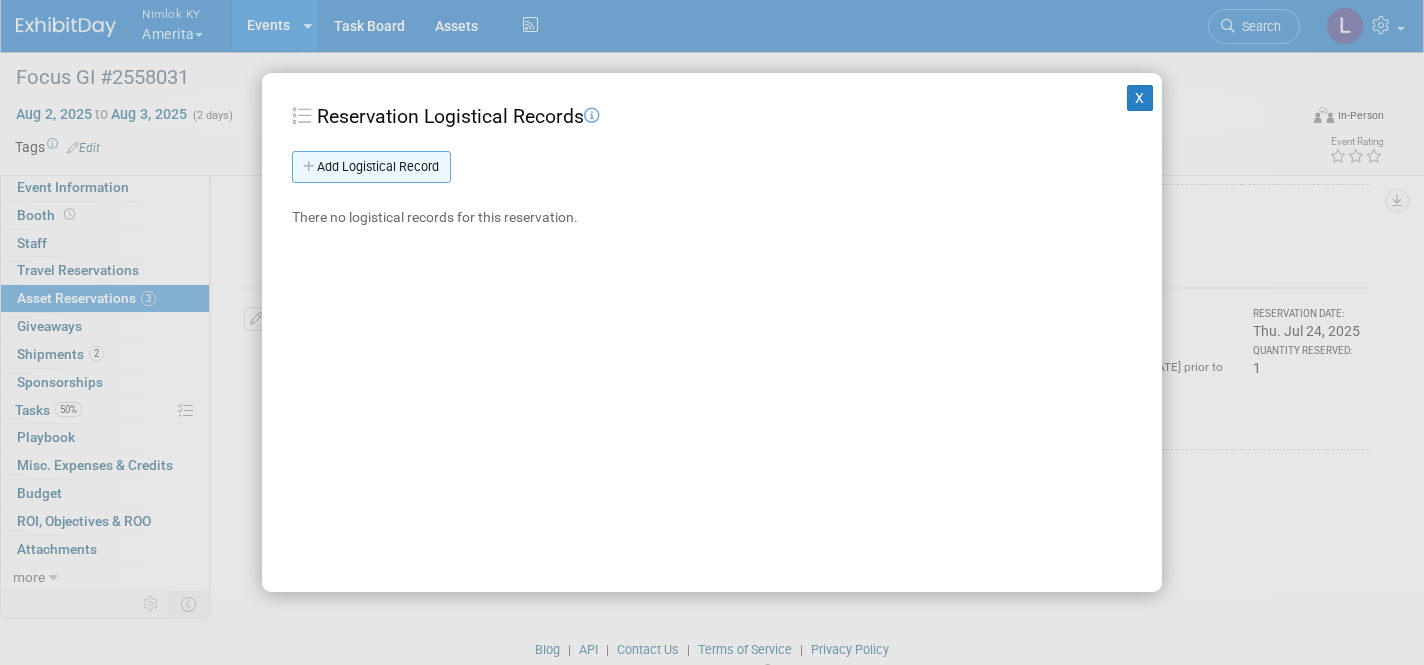 click on "Add Logistical Record" at bounding box center [371, 167] 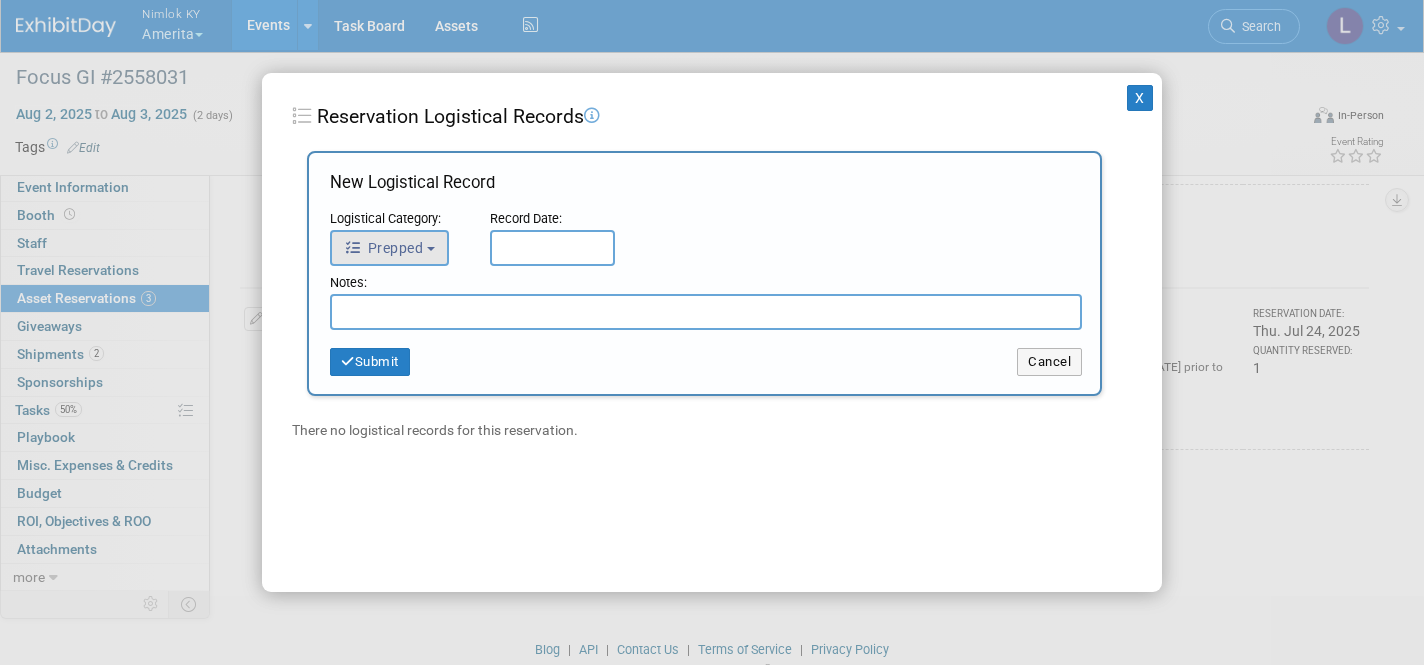 click on "Prepped" at bounding box center [383, 248] 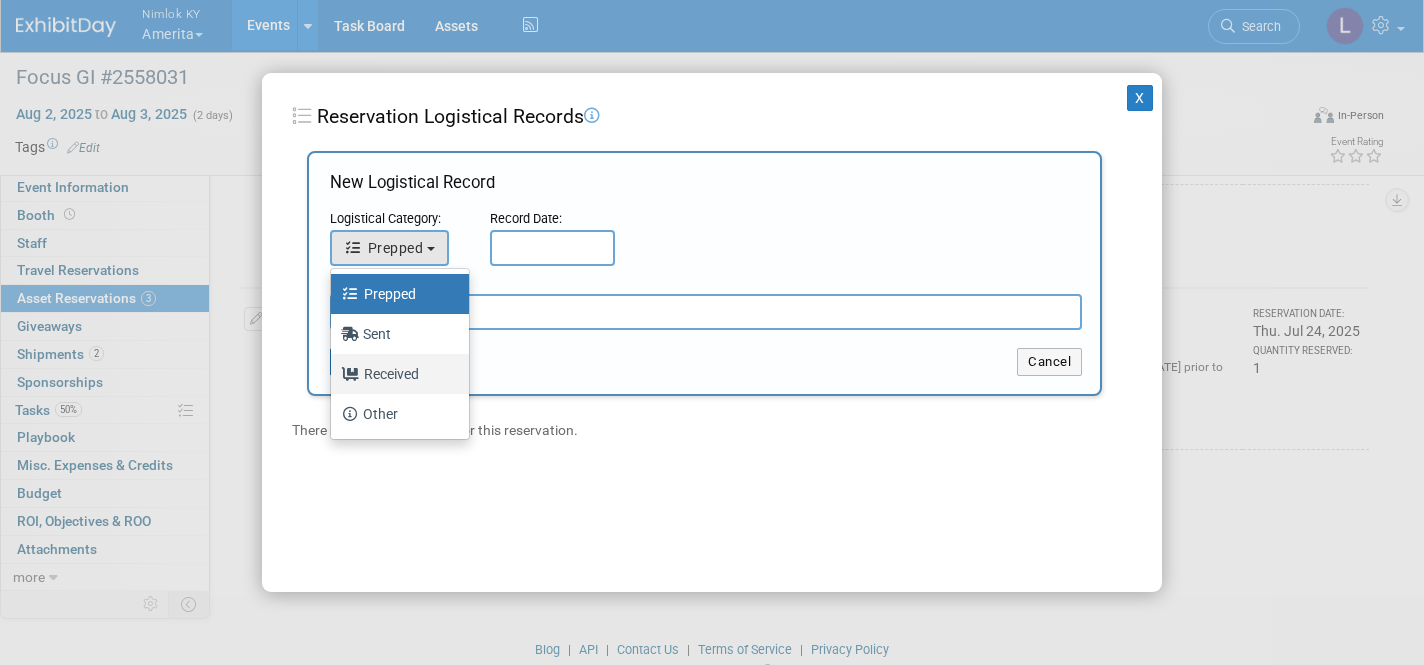 click on "Received" at bounding box center (395, 374) 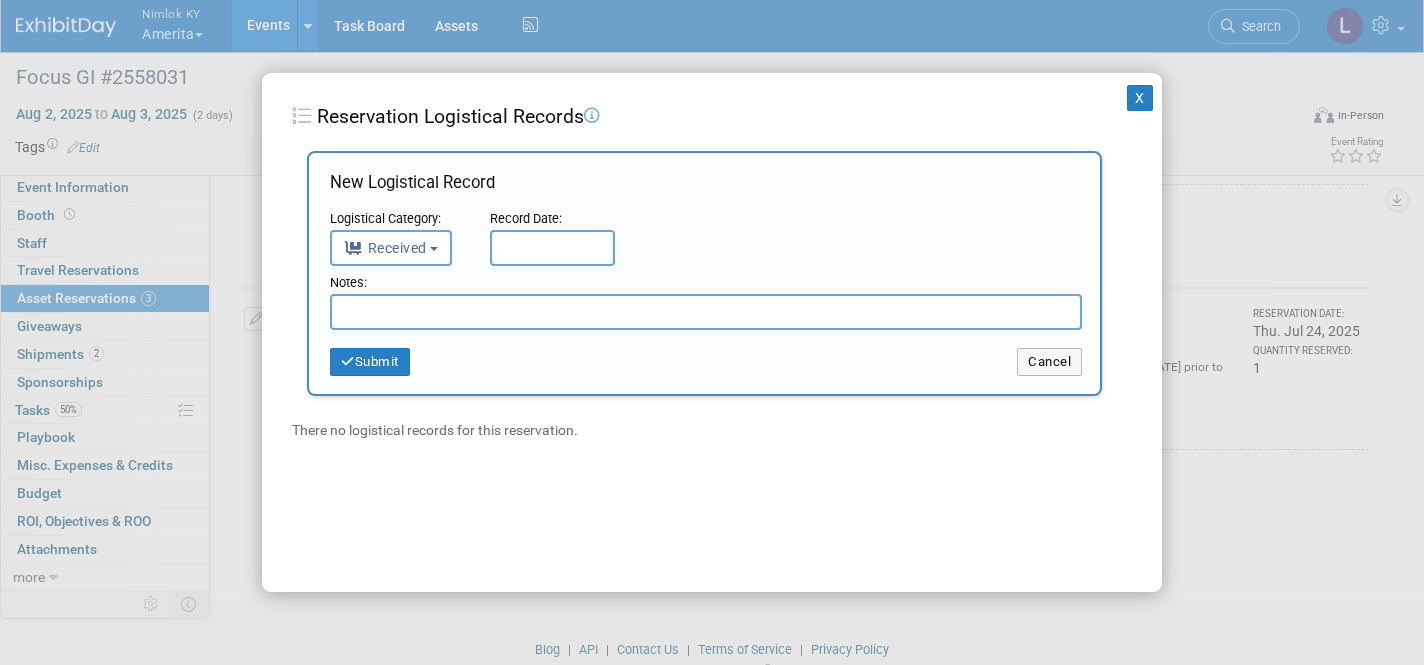 click at bounding box center [552, 248] 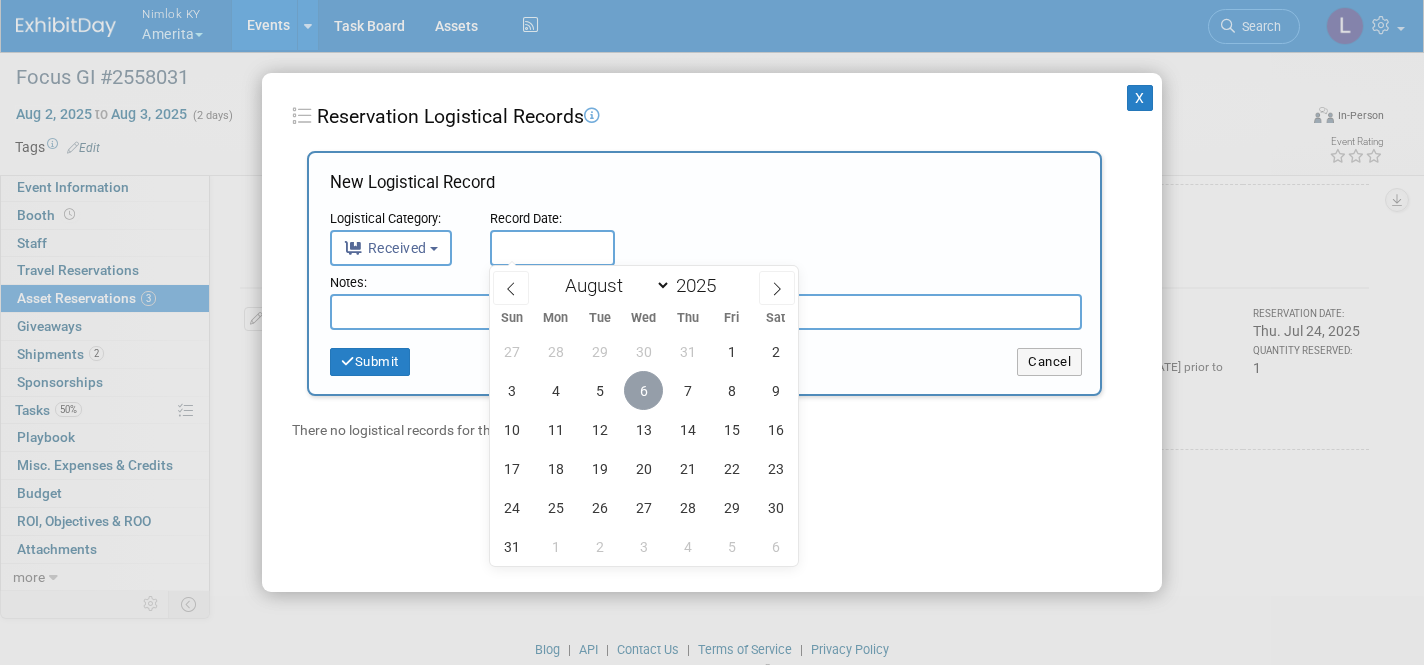 click on "6" at bounding box center (643, 390) 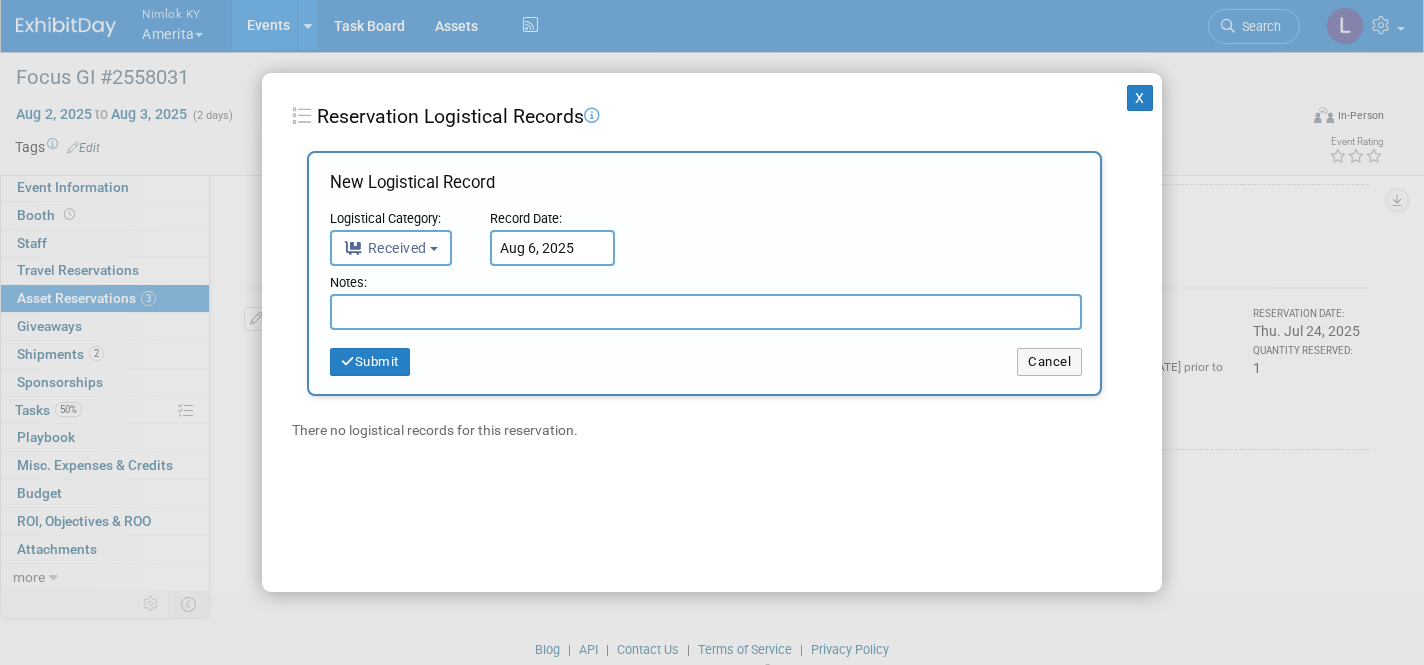 click at bounding box center [706, 312] 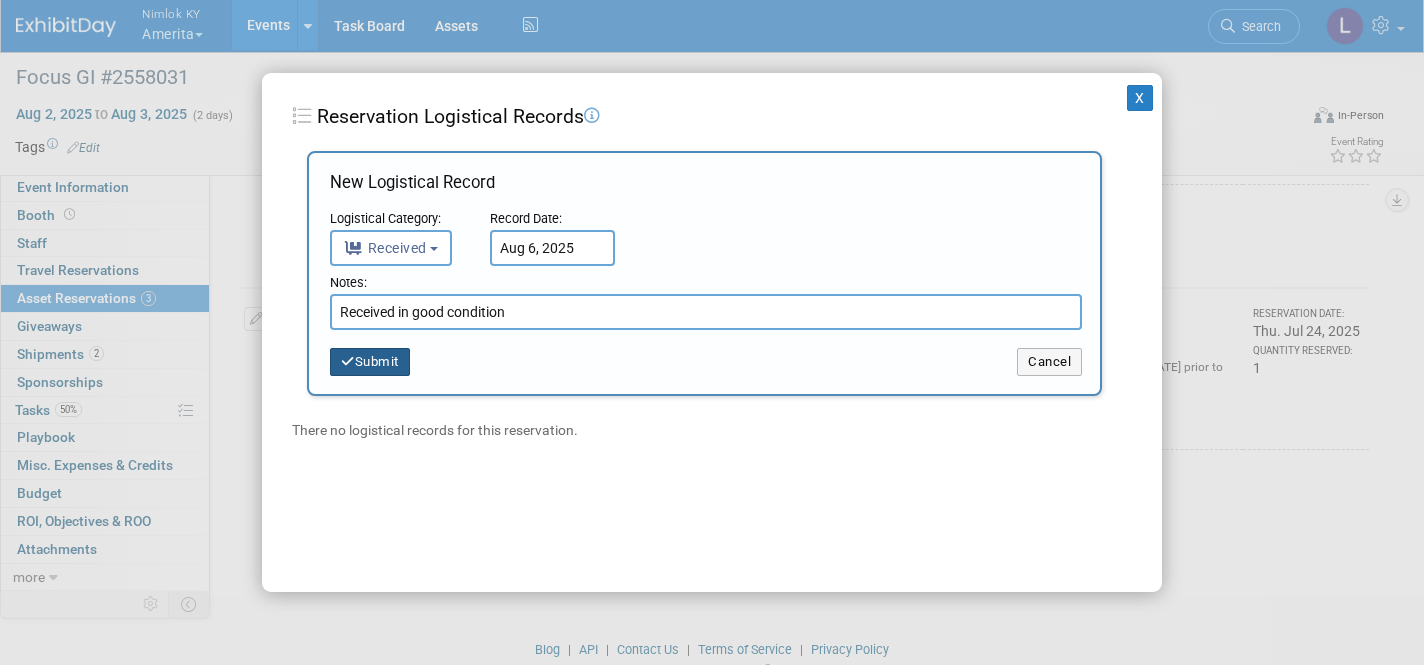 type on "Received in good condition" 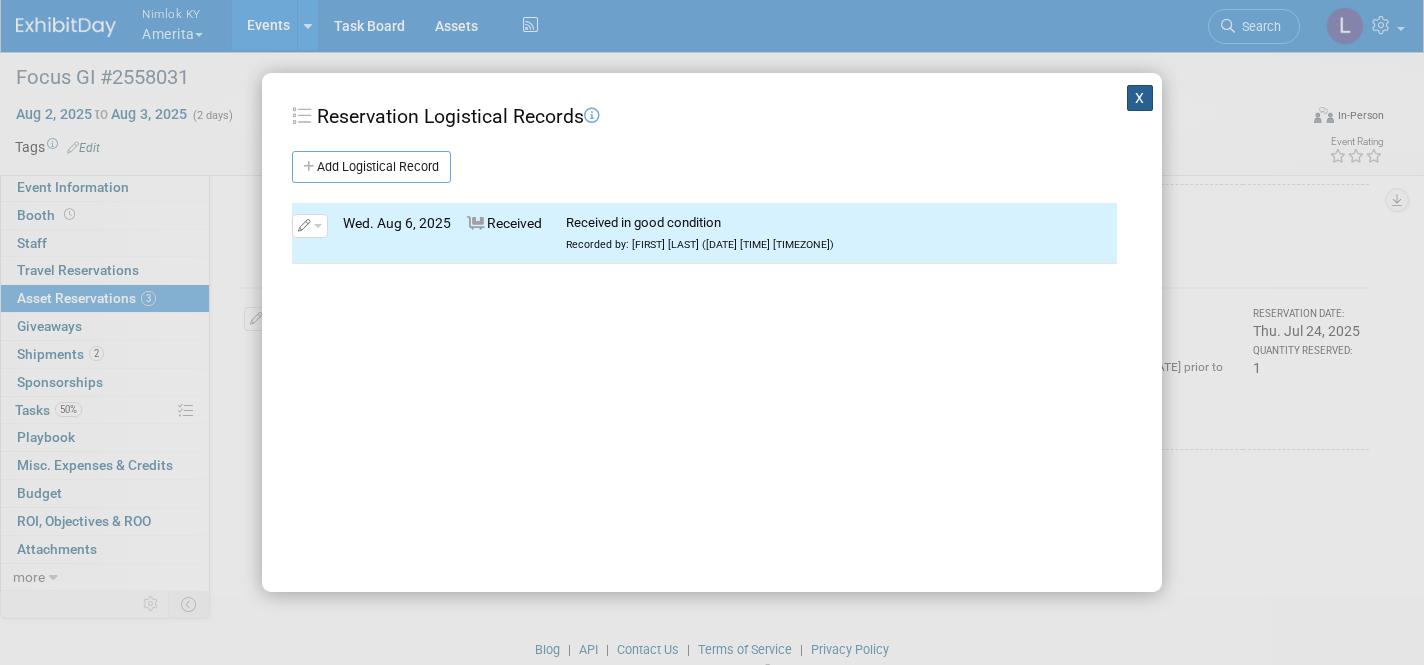 click on "X" at bounding box center [1140, 98] 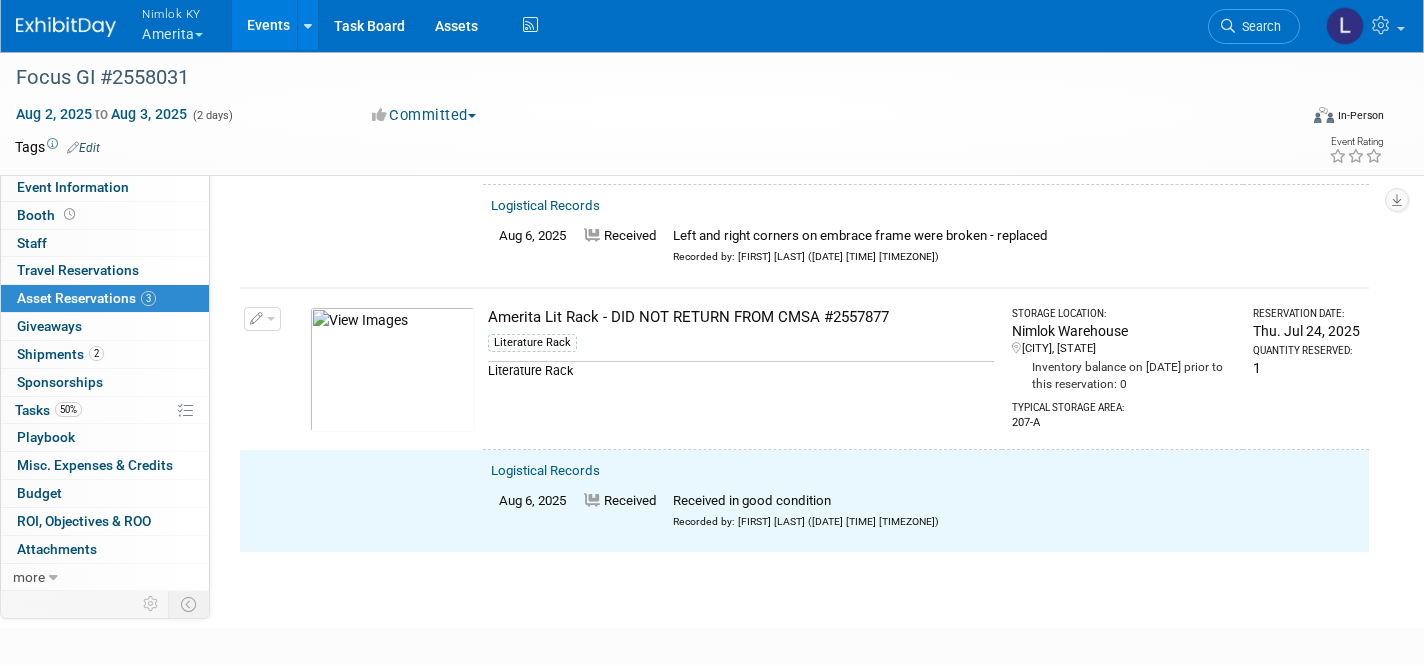 click at bounding box center [262, 319] 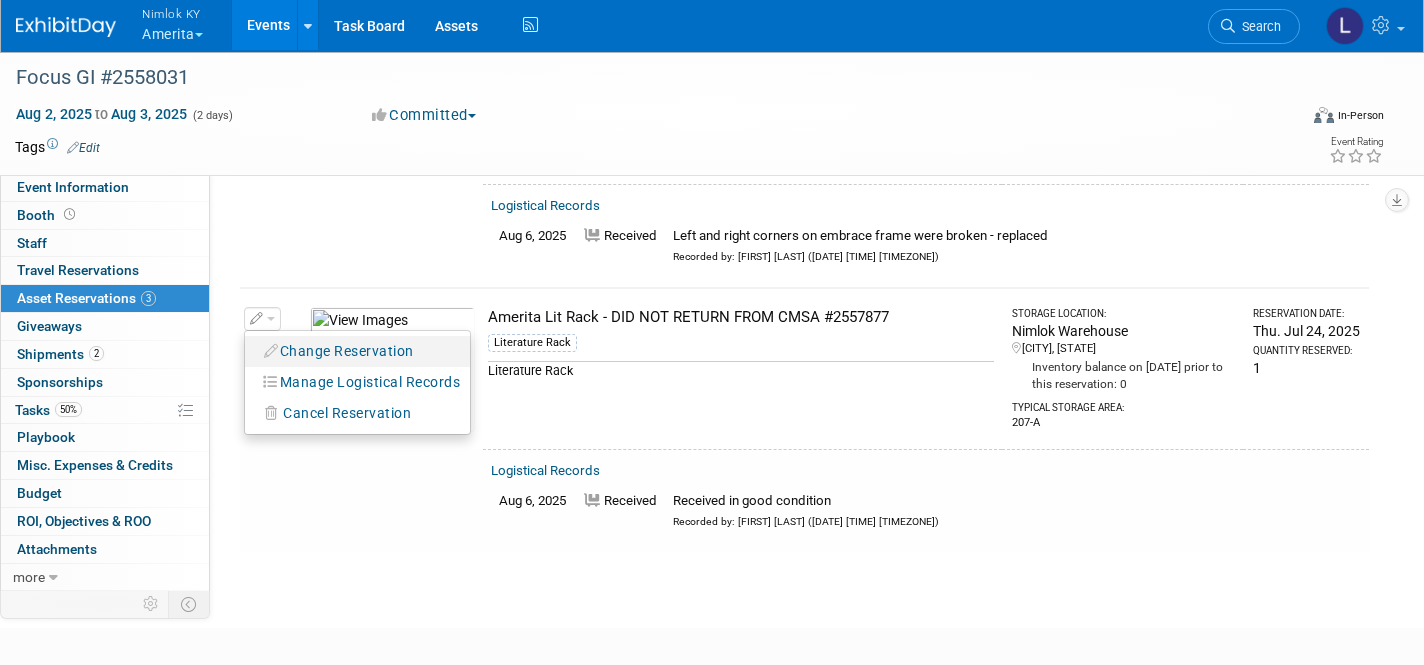 click on "Change Reservation" at bounding box center [339, 351] 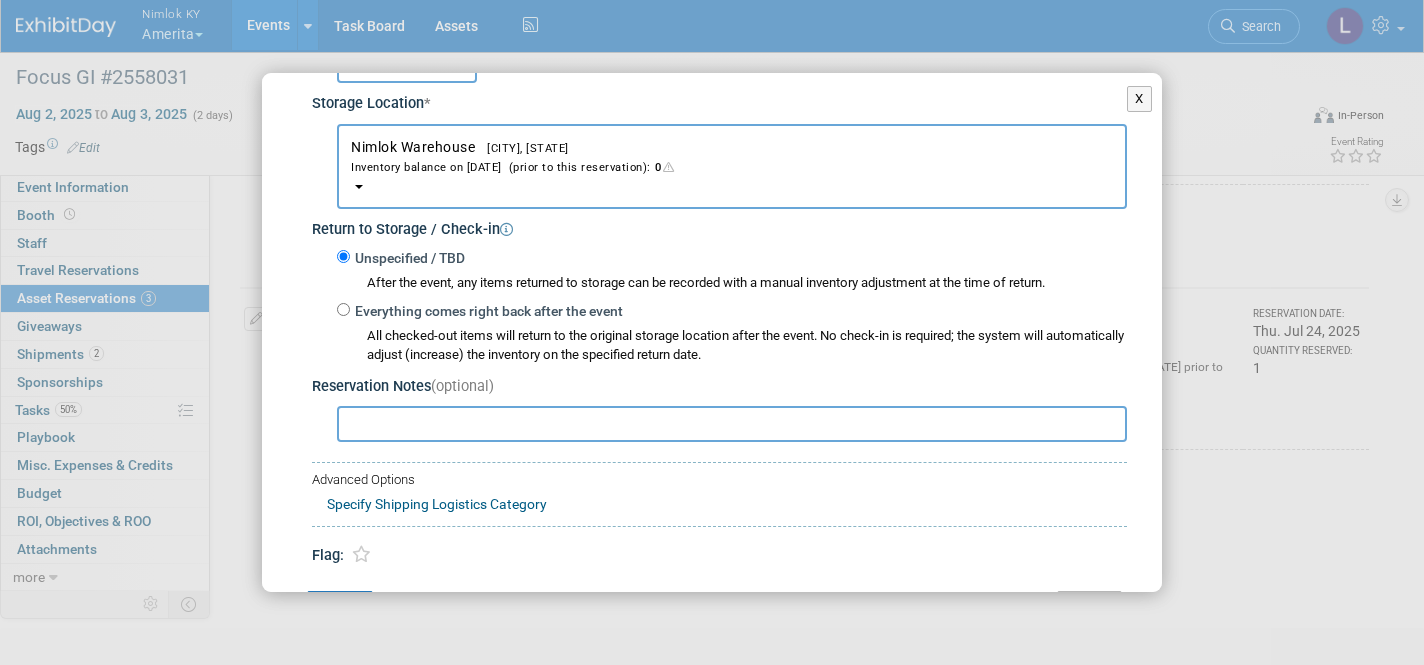 scroll, scrollTop: 325, scrollLeft: 0, axis: vertical 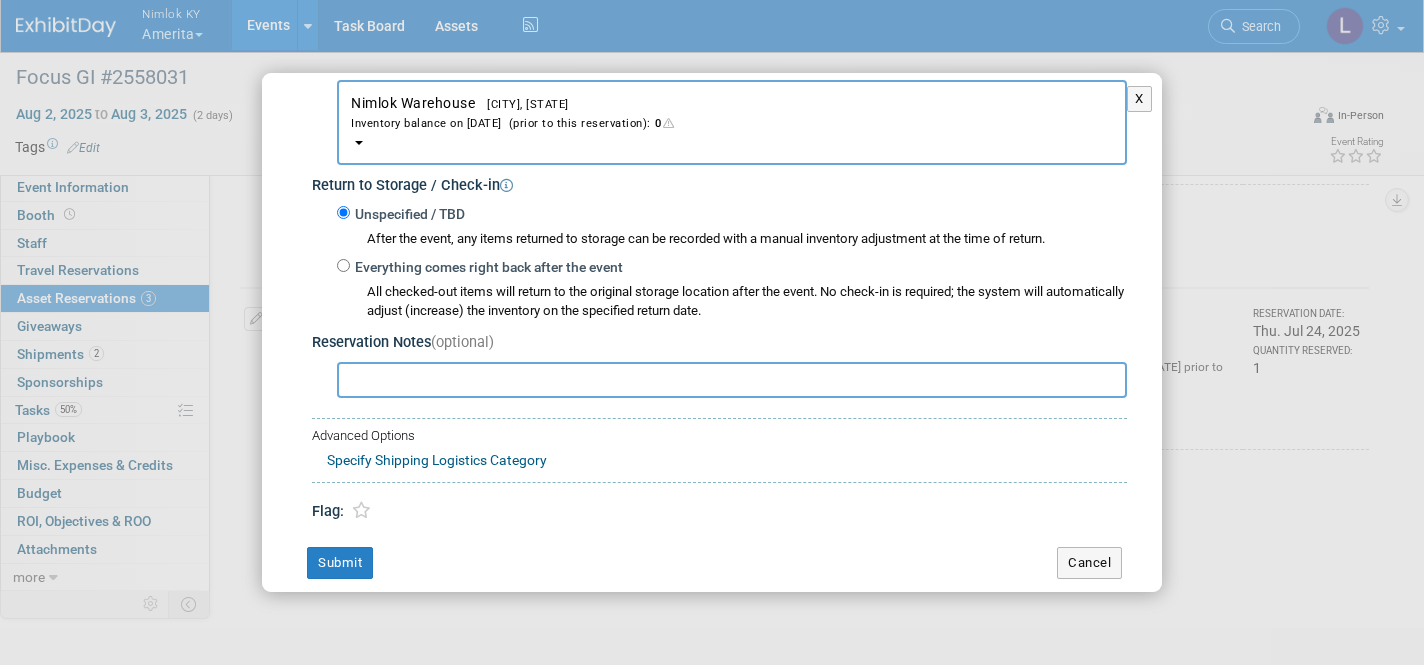 click on "Everything comes right back after the event" at bounding box center [343, 265] 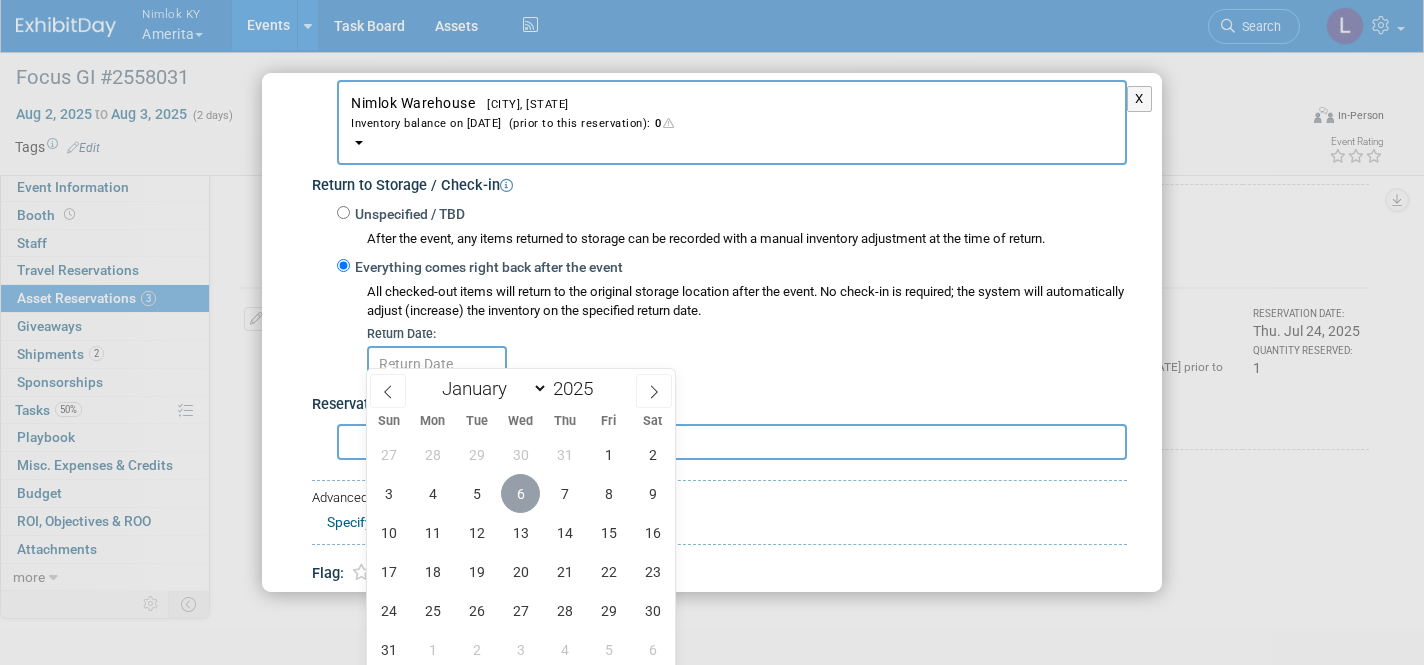 click on "6" at bounding box center [520, 493] 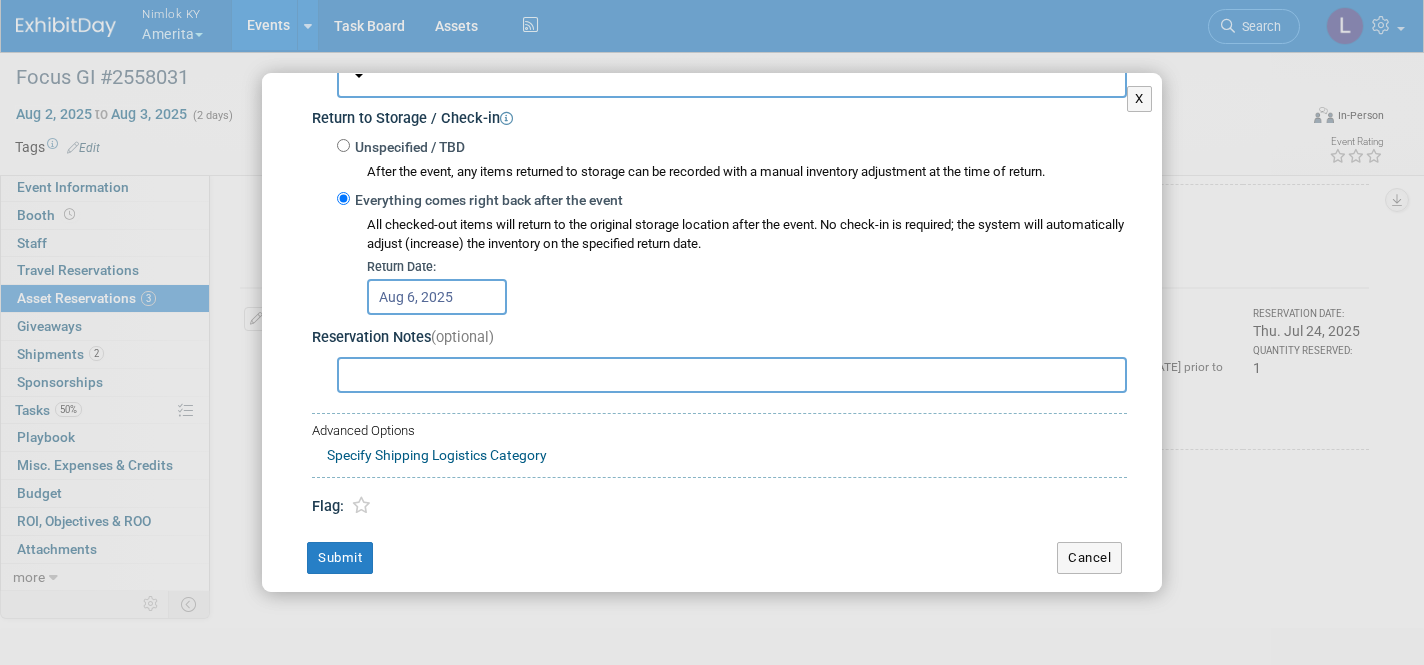 scroll, scrollTop: 390, scrollLeft: 0, axis: vertical 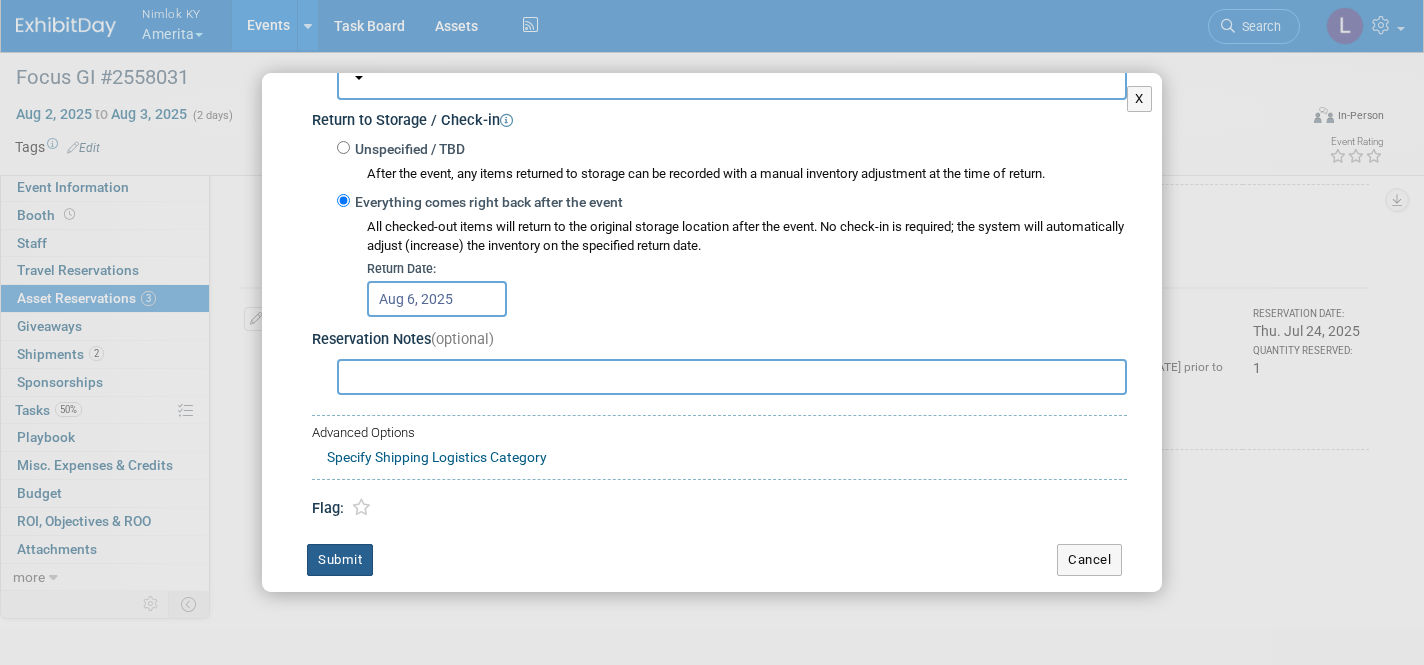 click on "Submit" at bounding box center (340, 560) 